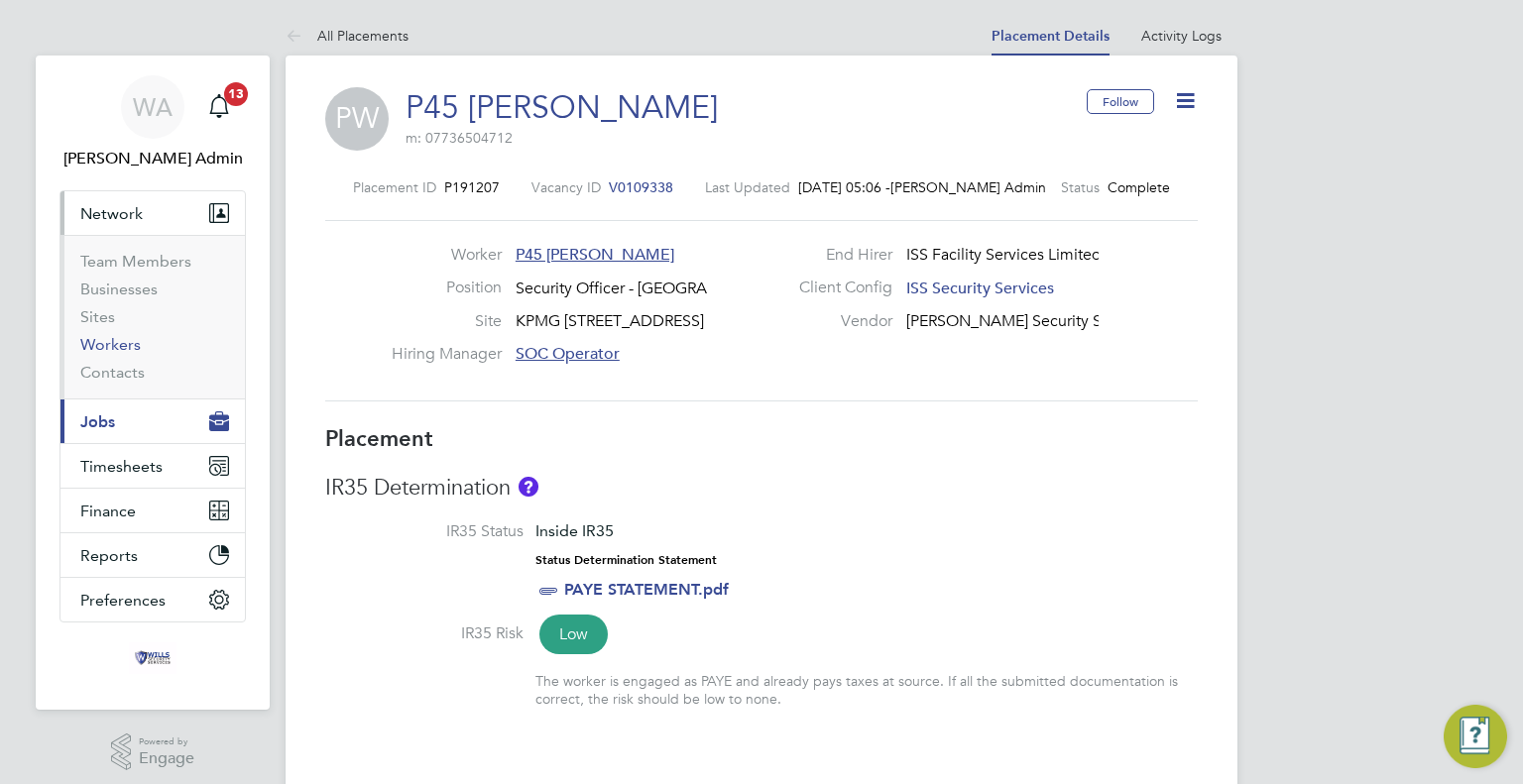 scroll, scrollTop: 0, scrollLeft: 0, axis: both 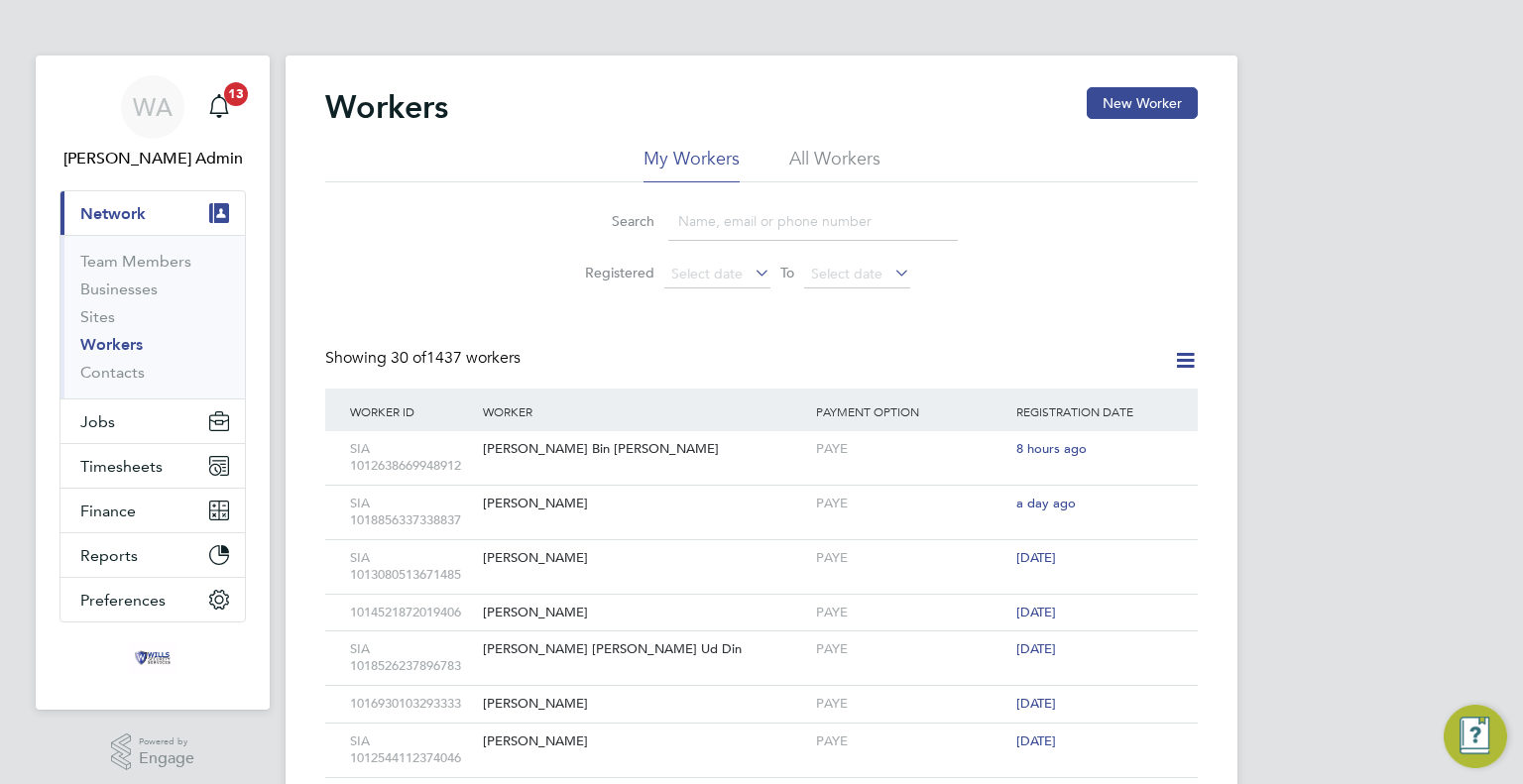 click 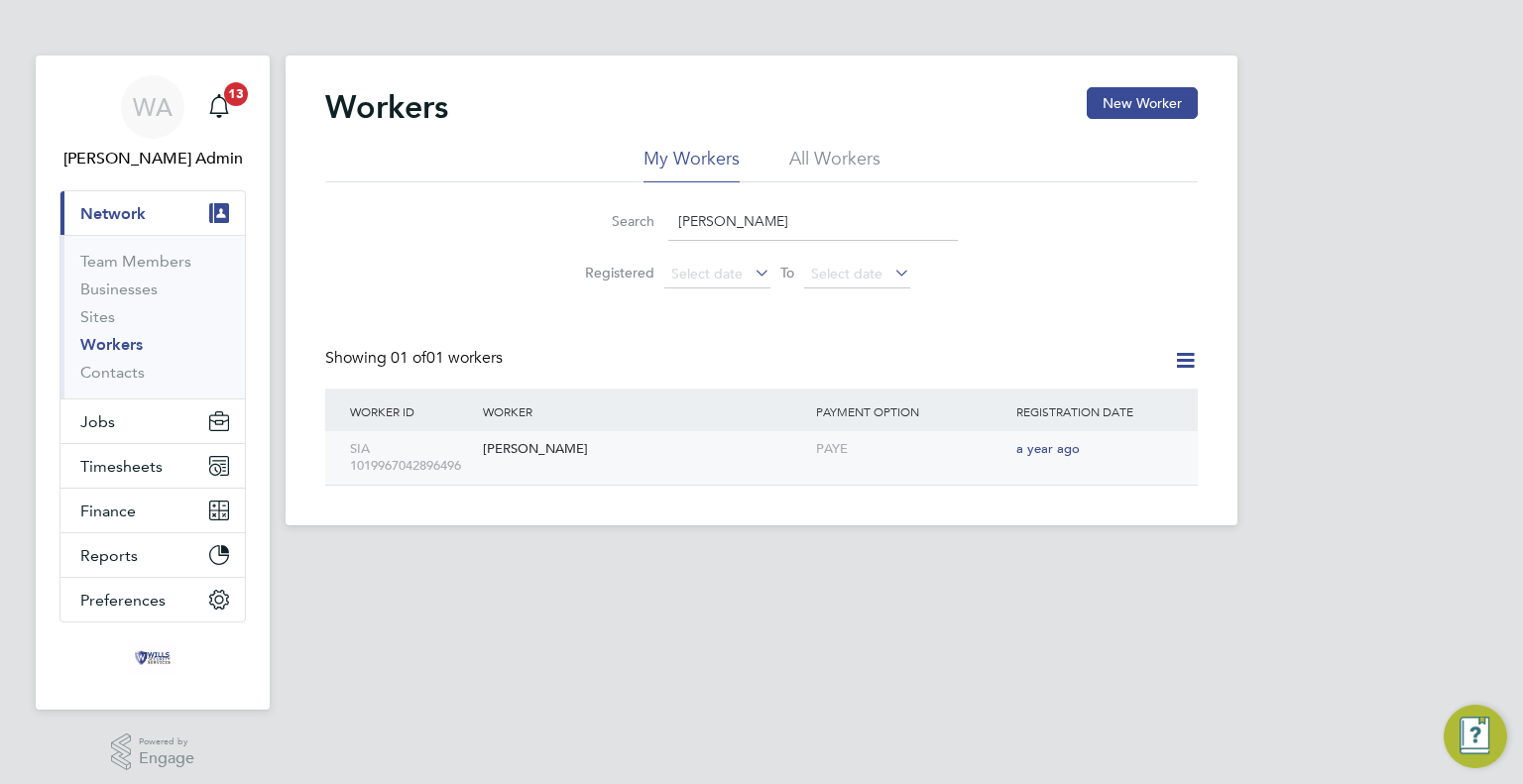 click on "[PERSON_NAME]" 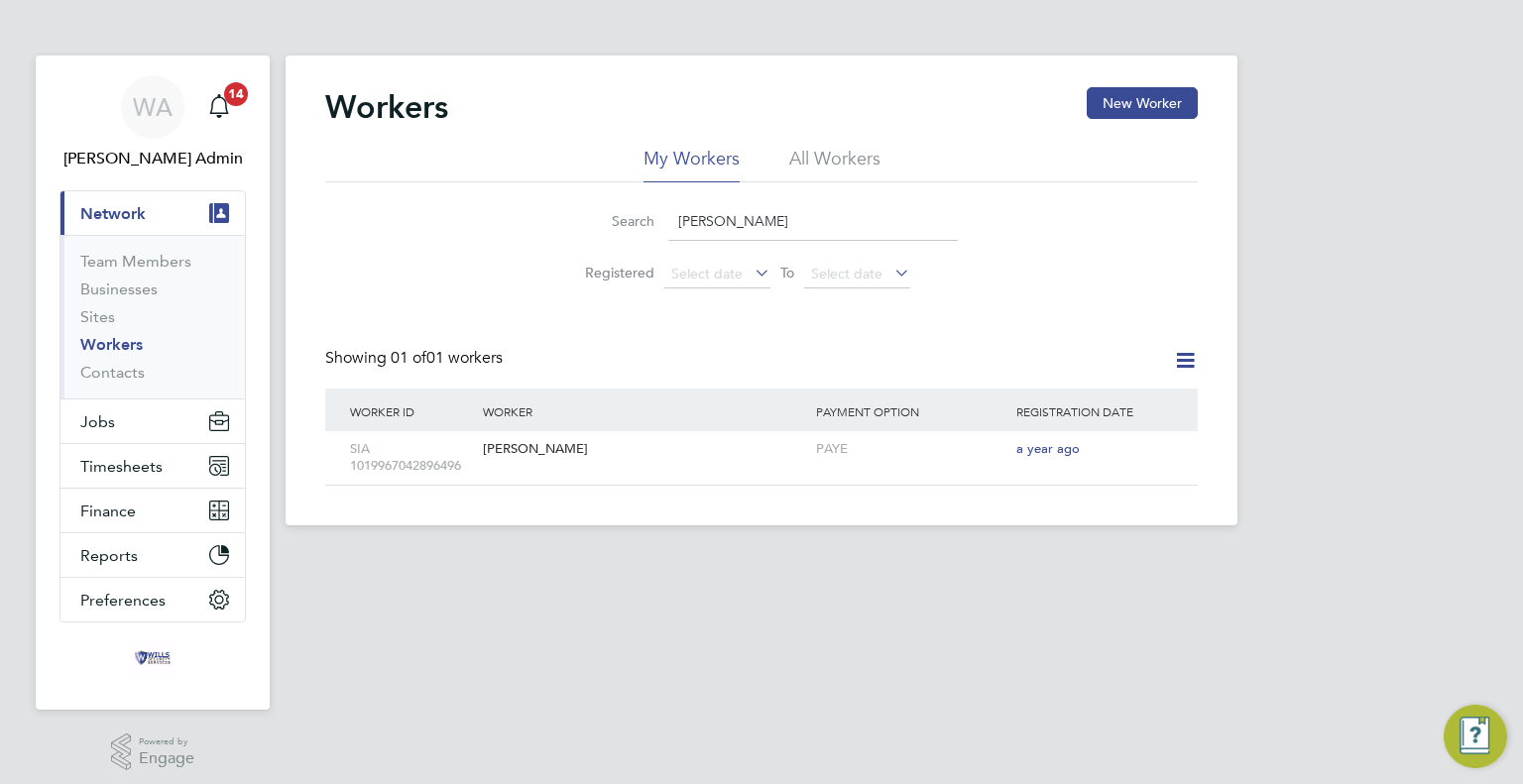 click on "Search   [PERSON_NAME] Registered
Select date
To
Select date" 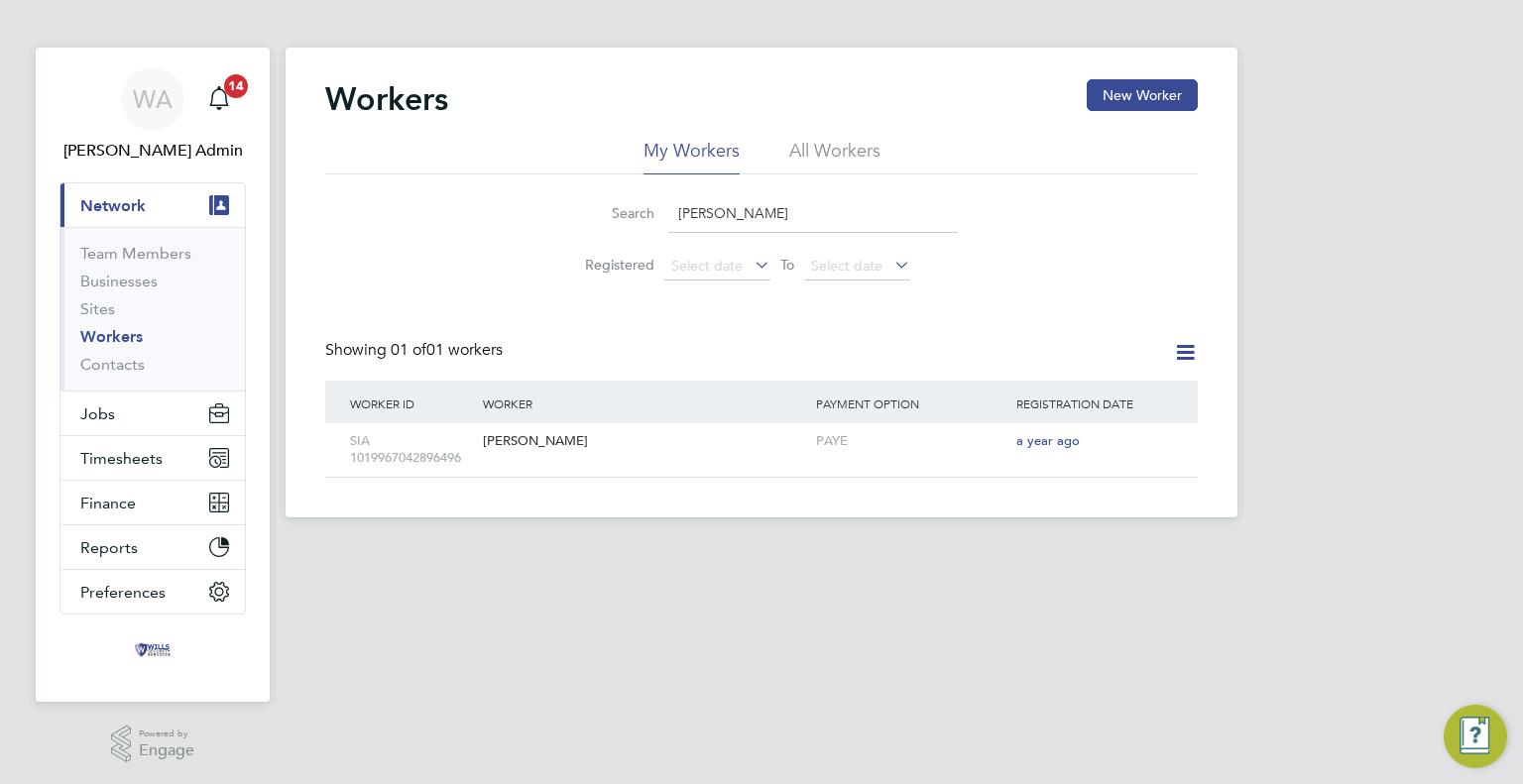 scroll, scrollTop: 0, scrollLeft: 0, axis: both 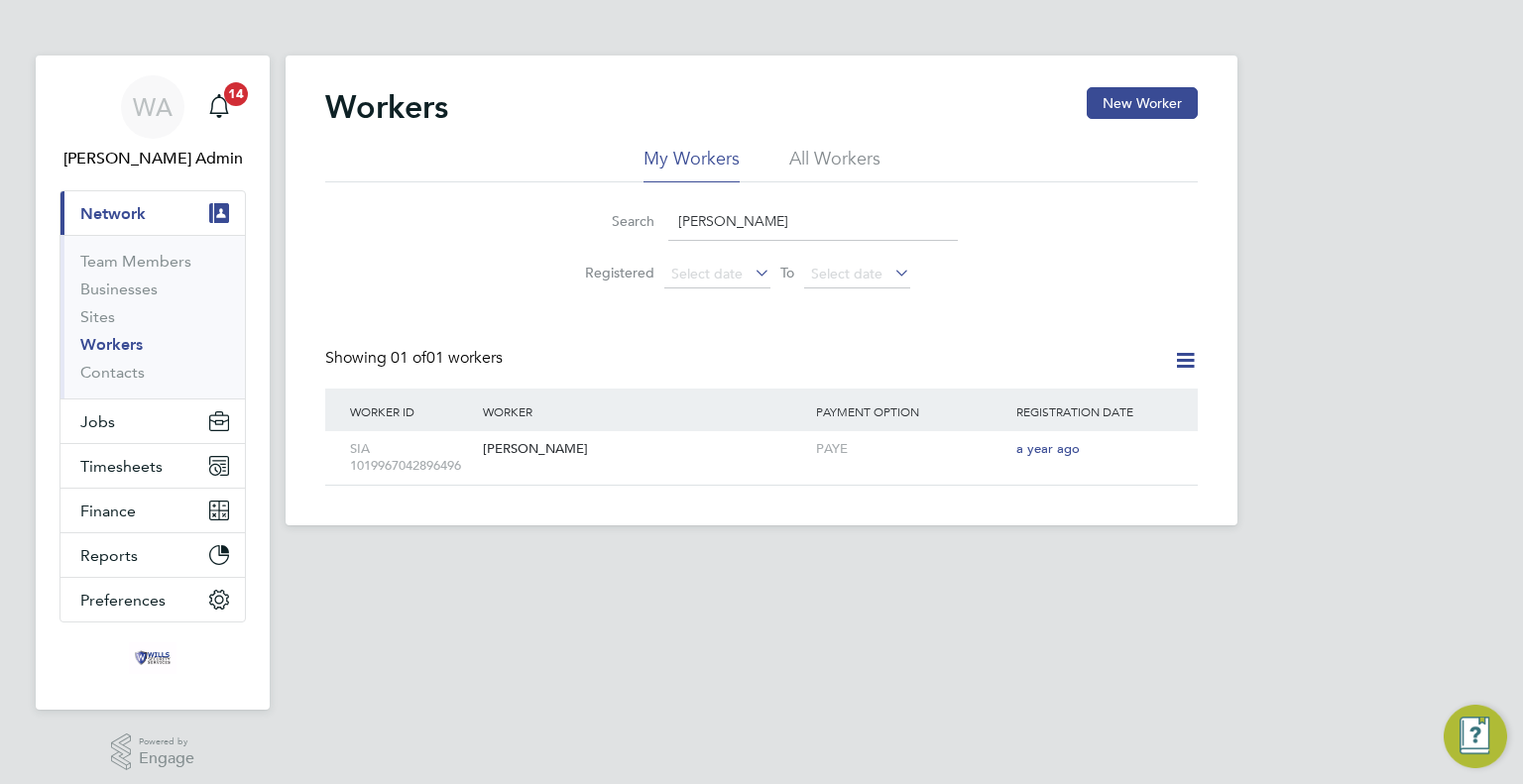 click on "Workers New Worker My Workers All Workers Search   [PERSON_NAME] Registered
Select date
To
Select date
Showing   01 of  01 workers   Worker ID Worker Payment Option Registration Date SIA 1019967042896496 [PERSON_NAME] PAYE a year ago Show  30  more" 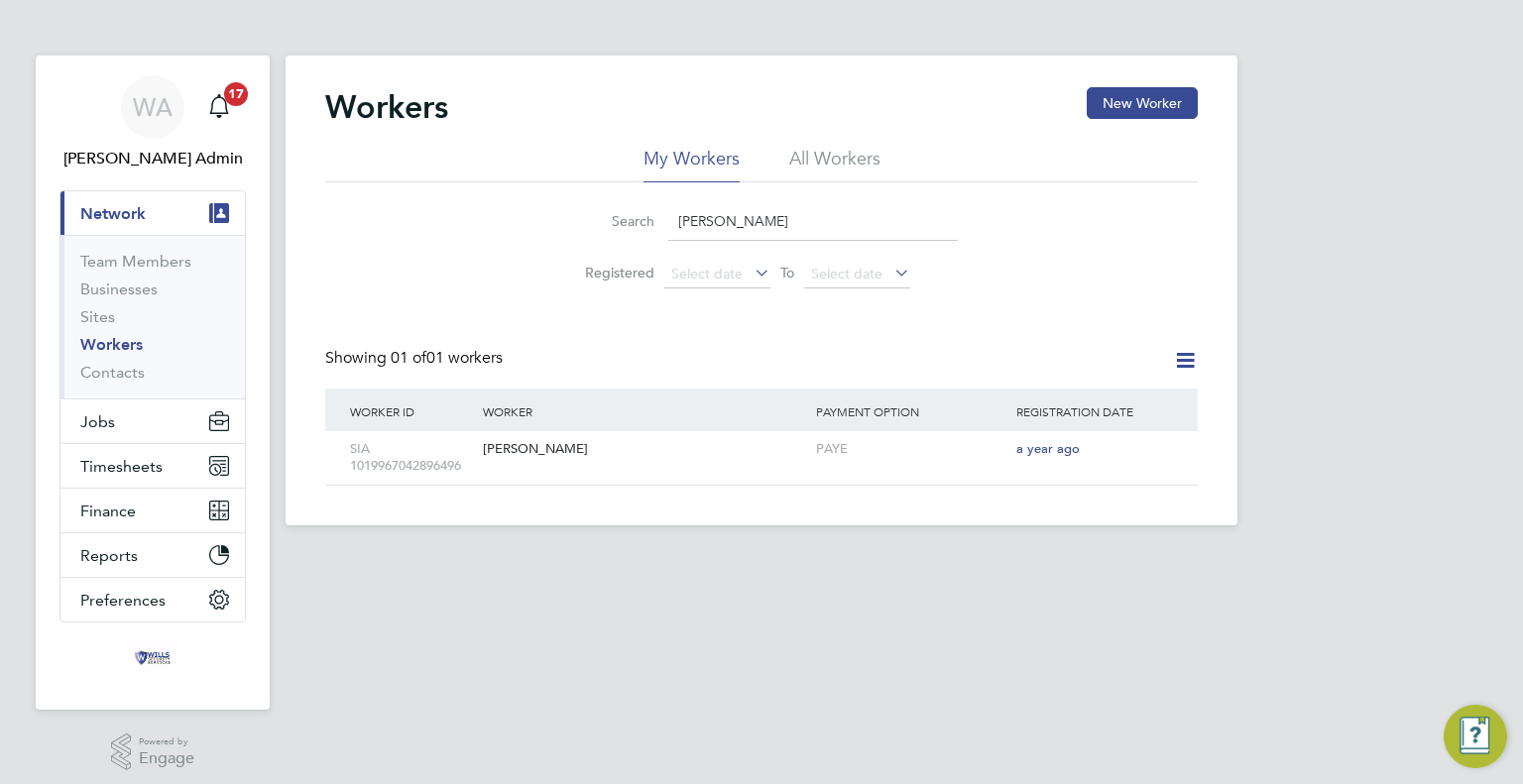 click on "Worker" 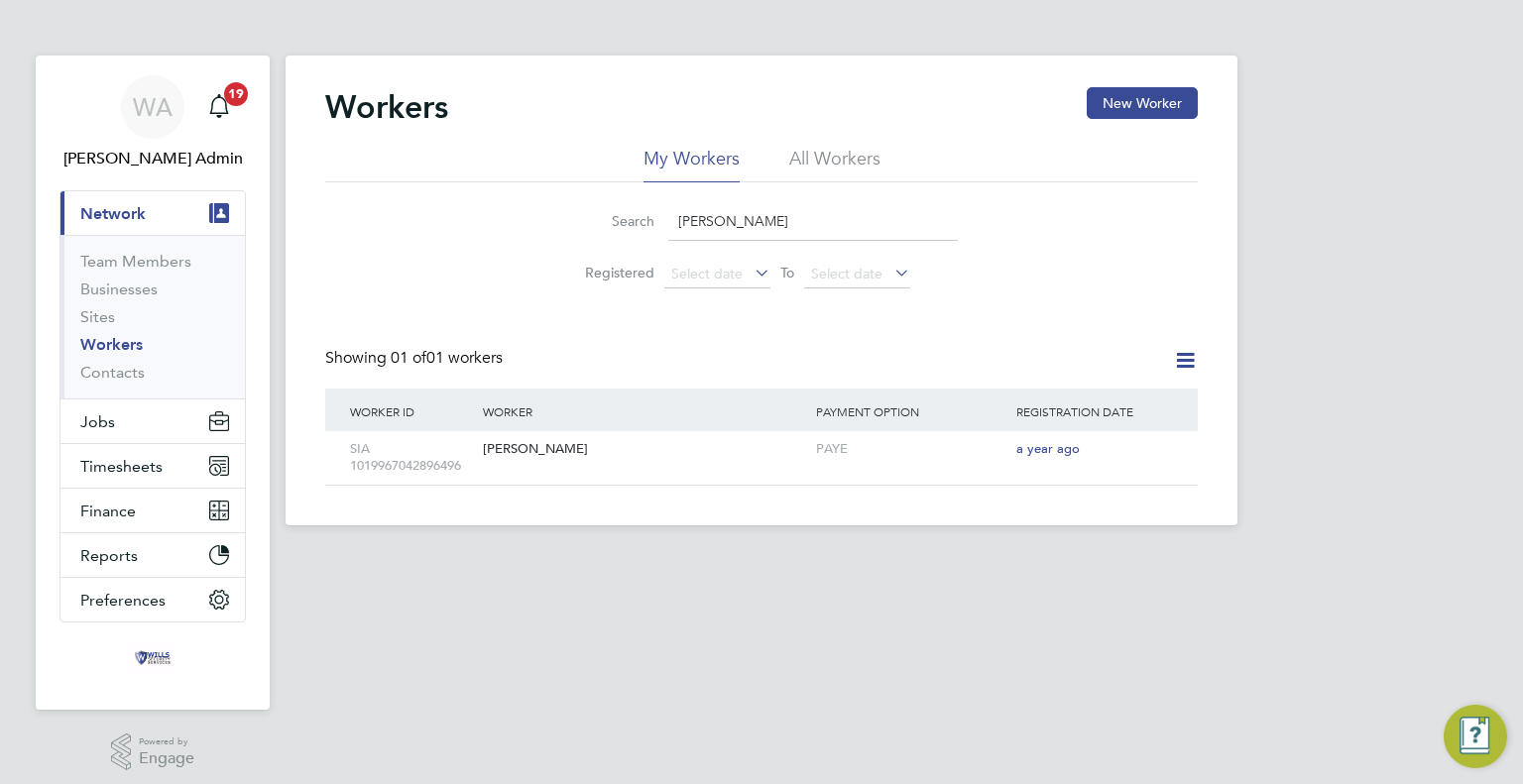 click on "[PERSON_NAME]" 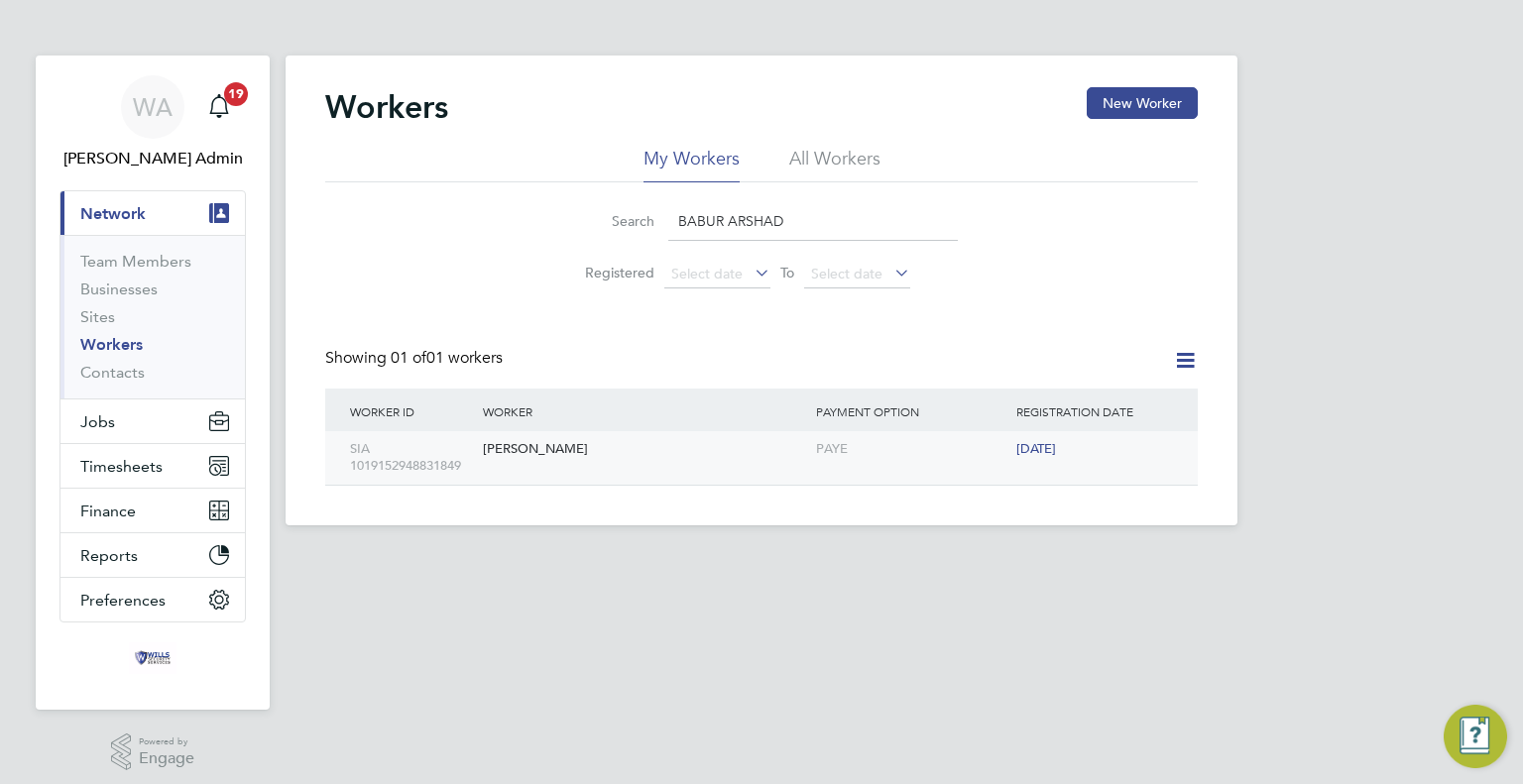 click on "[PERSON_NAME]" 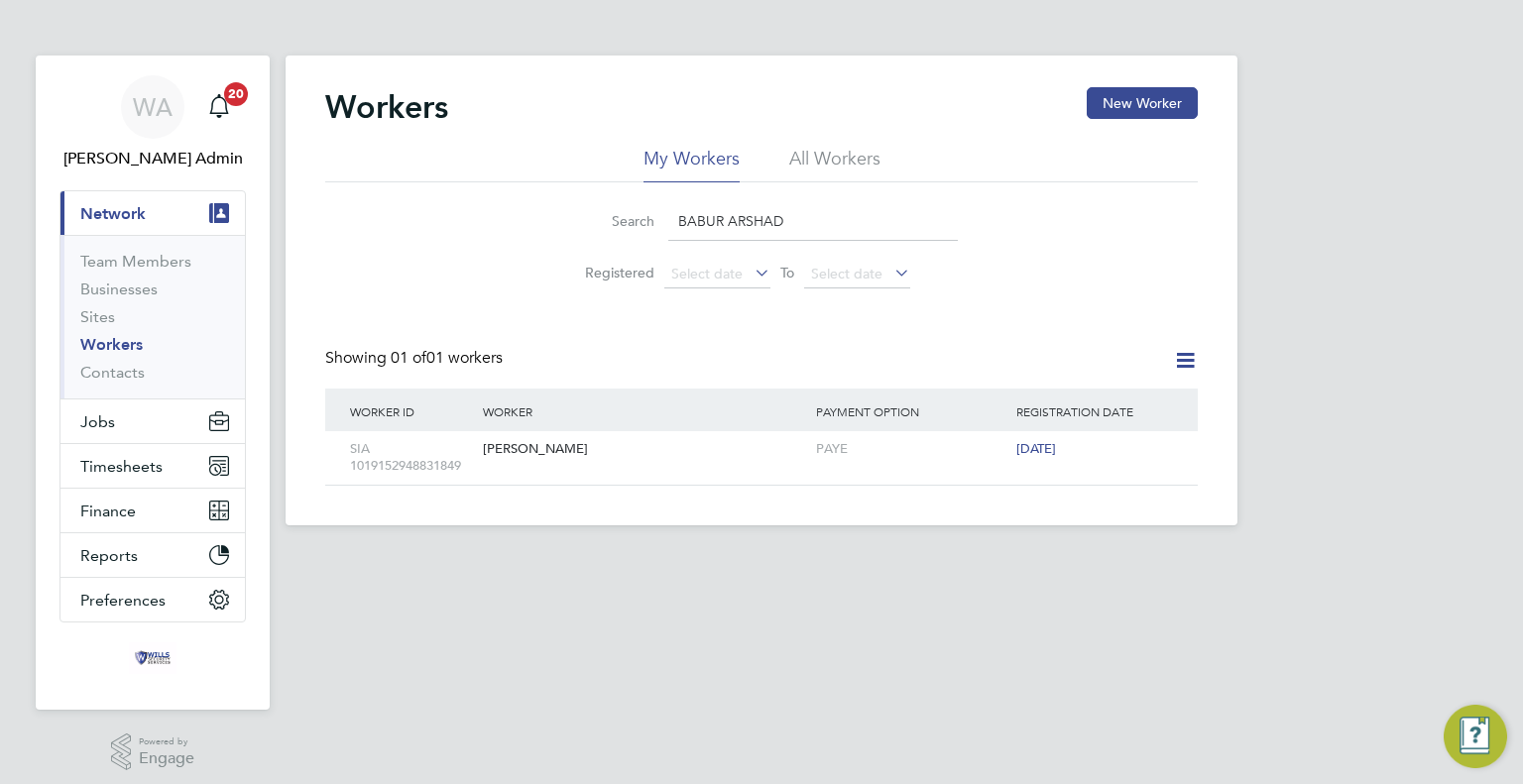 drag, startPoint x: 854, startPoint y: 227, endPoint x: 519, endPoint y: 231, distance: 335.02388 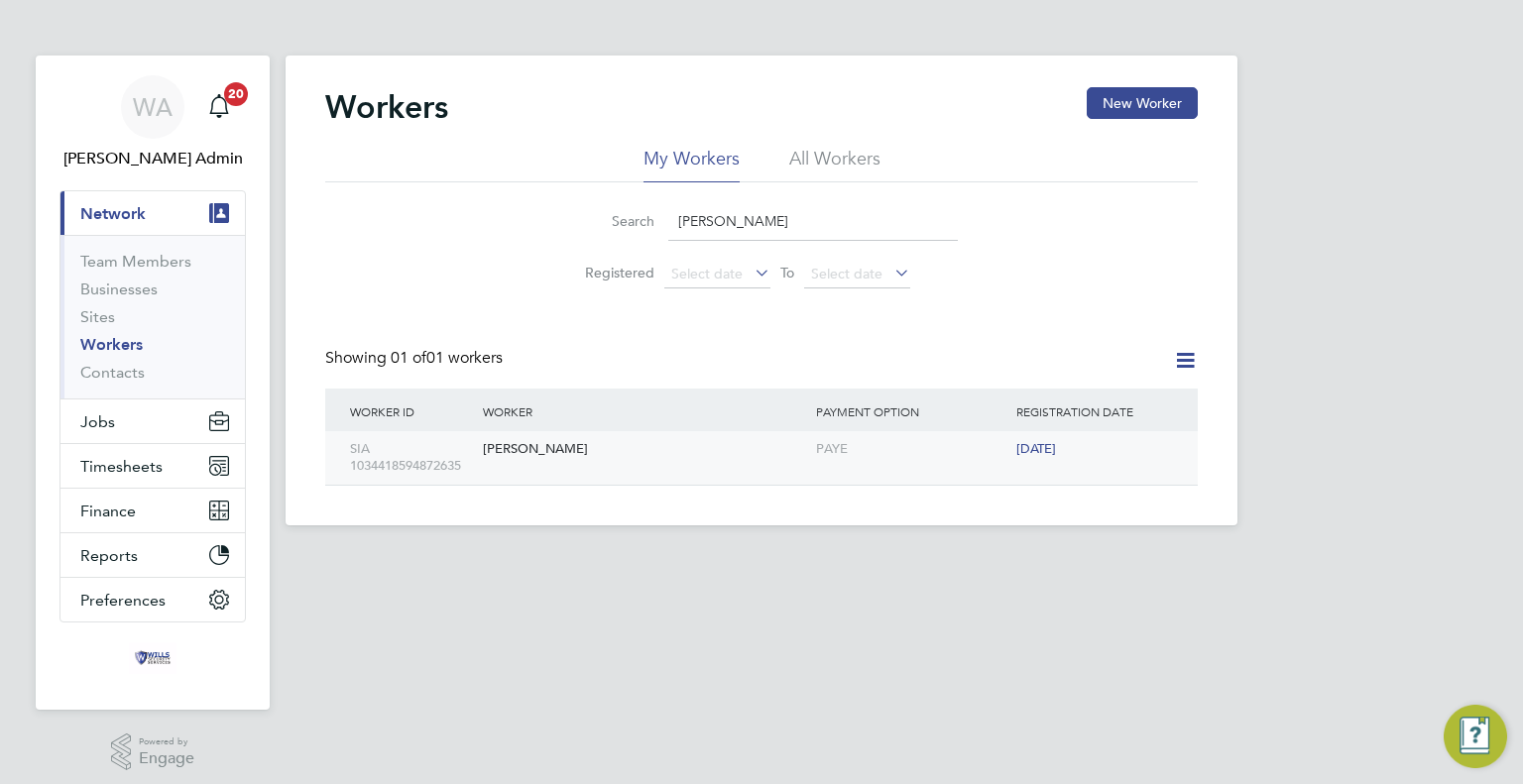 click on "SIA 1034418594872635 [PERSON_NAME] PAYE [DATE]" 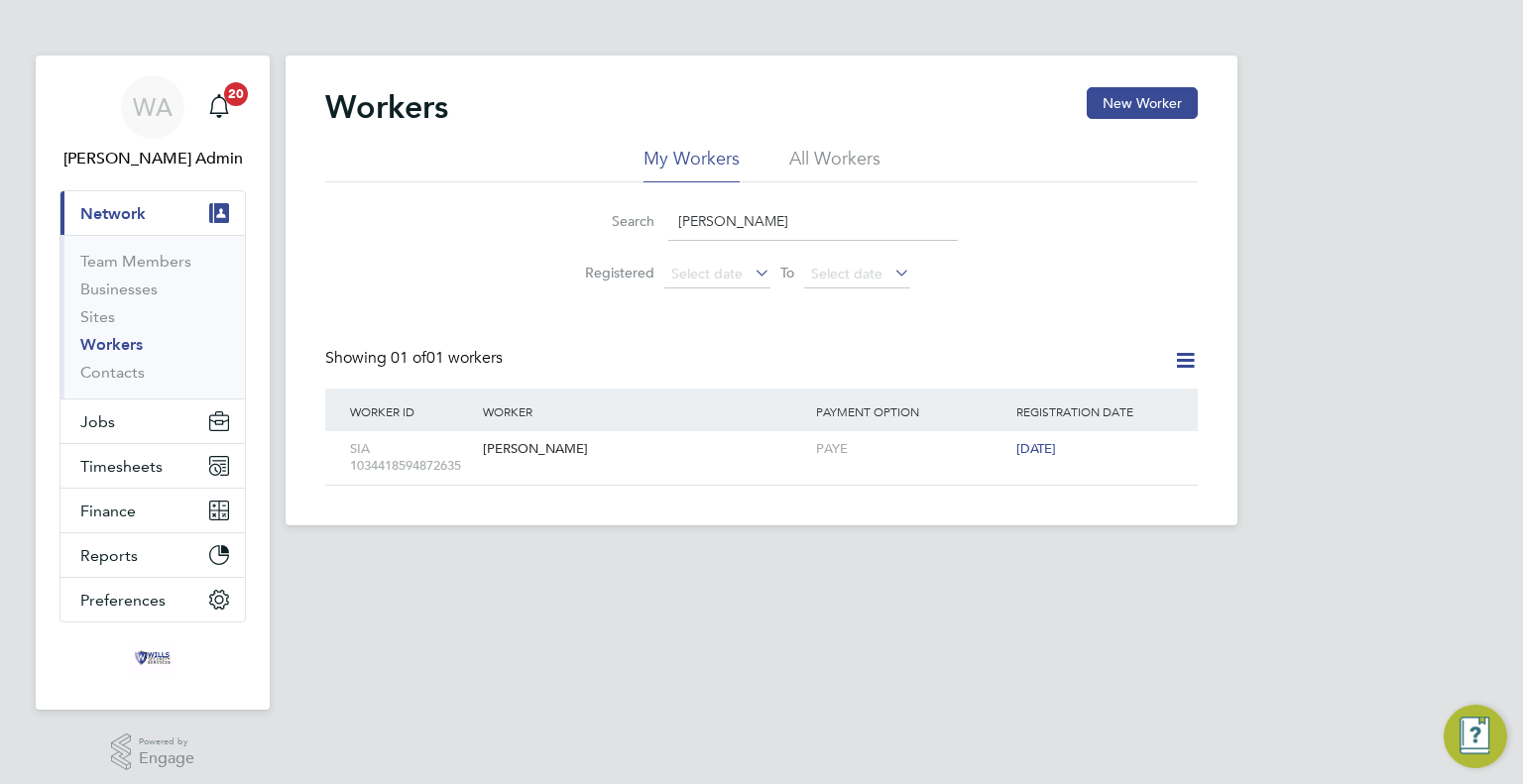drag, startPoint x: 797, startPoint y: 237, endPoint x: 648, endPoint y: 214, distance: 150.76472 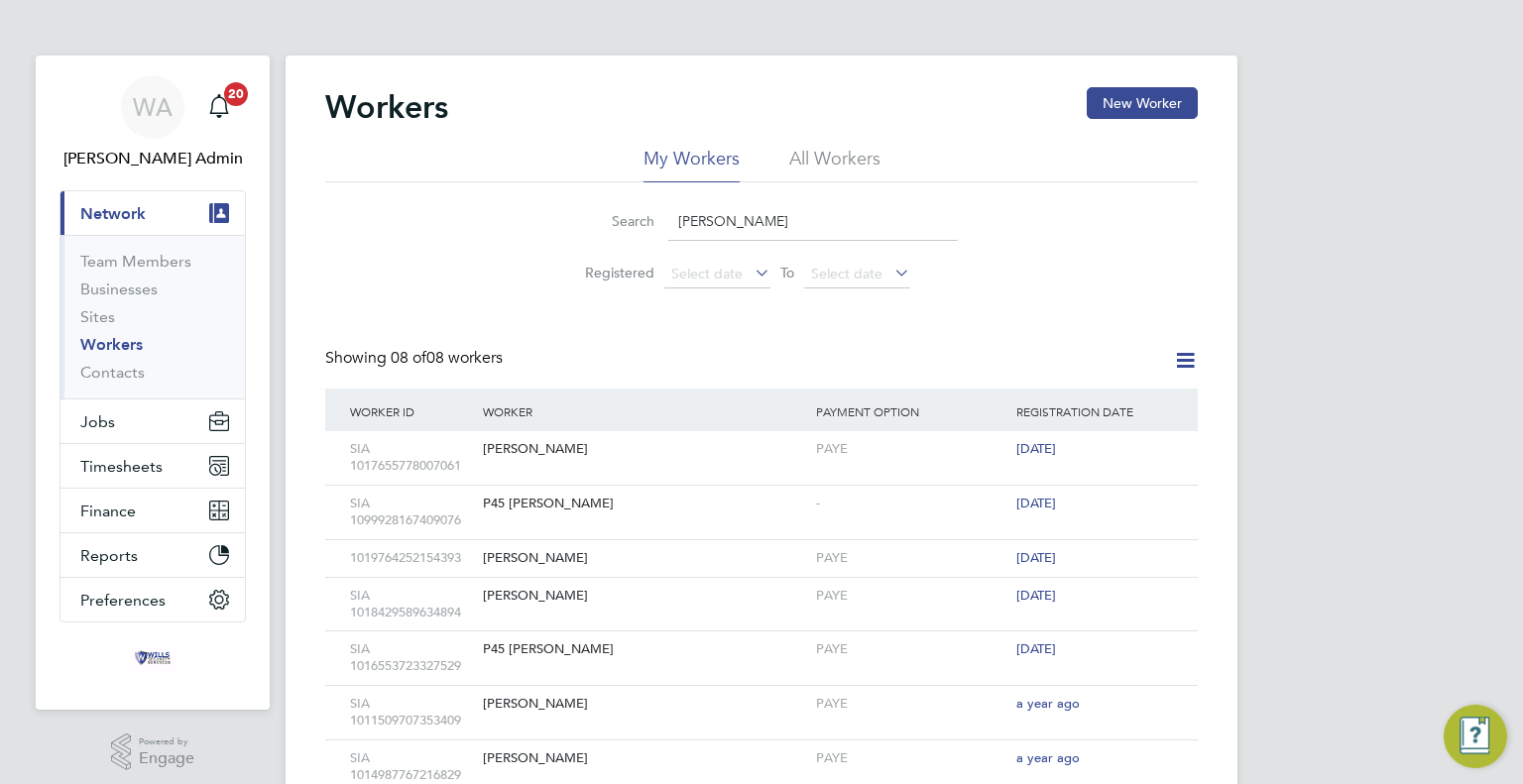 type on "[PERSON_NAME]" 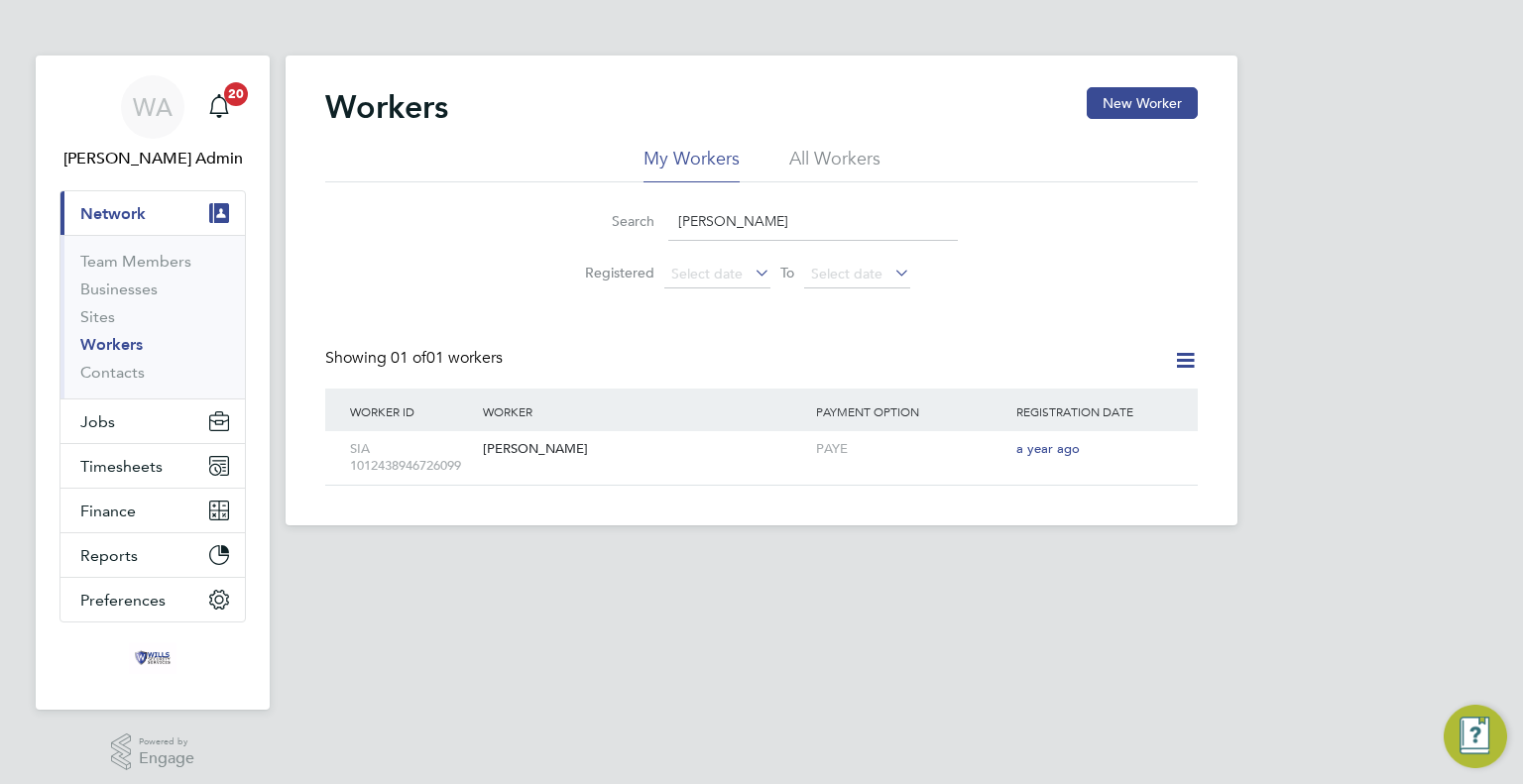 click on "Worker" 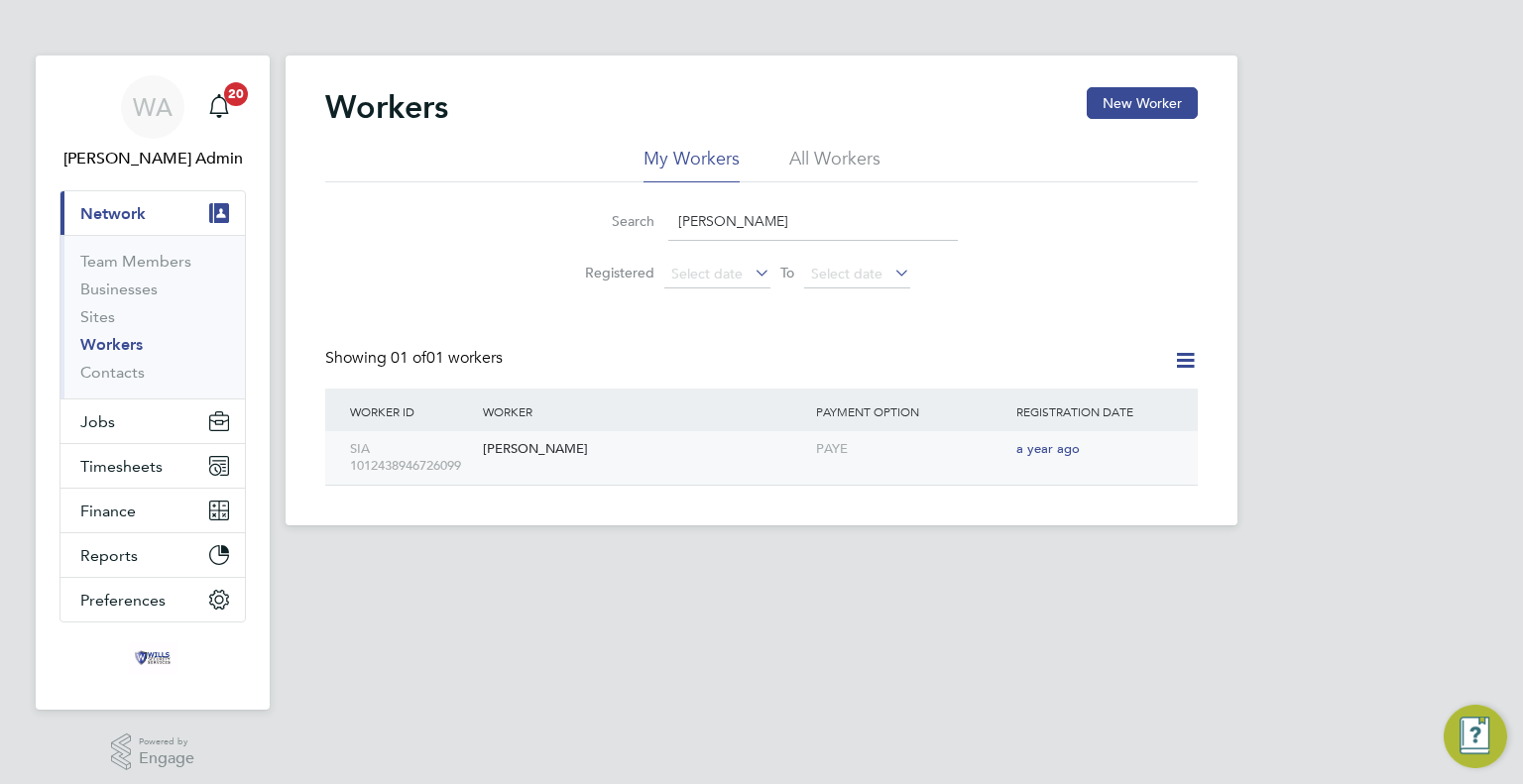 click on "[PERSON_NAME]" 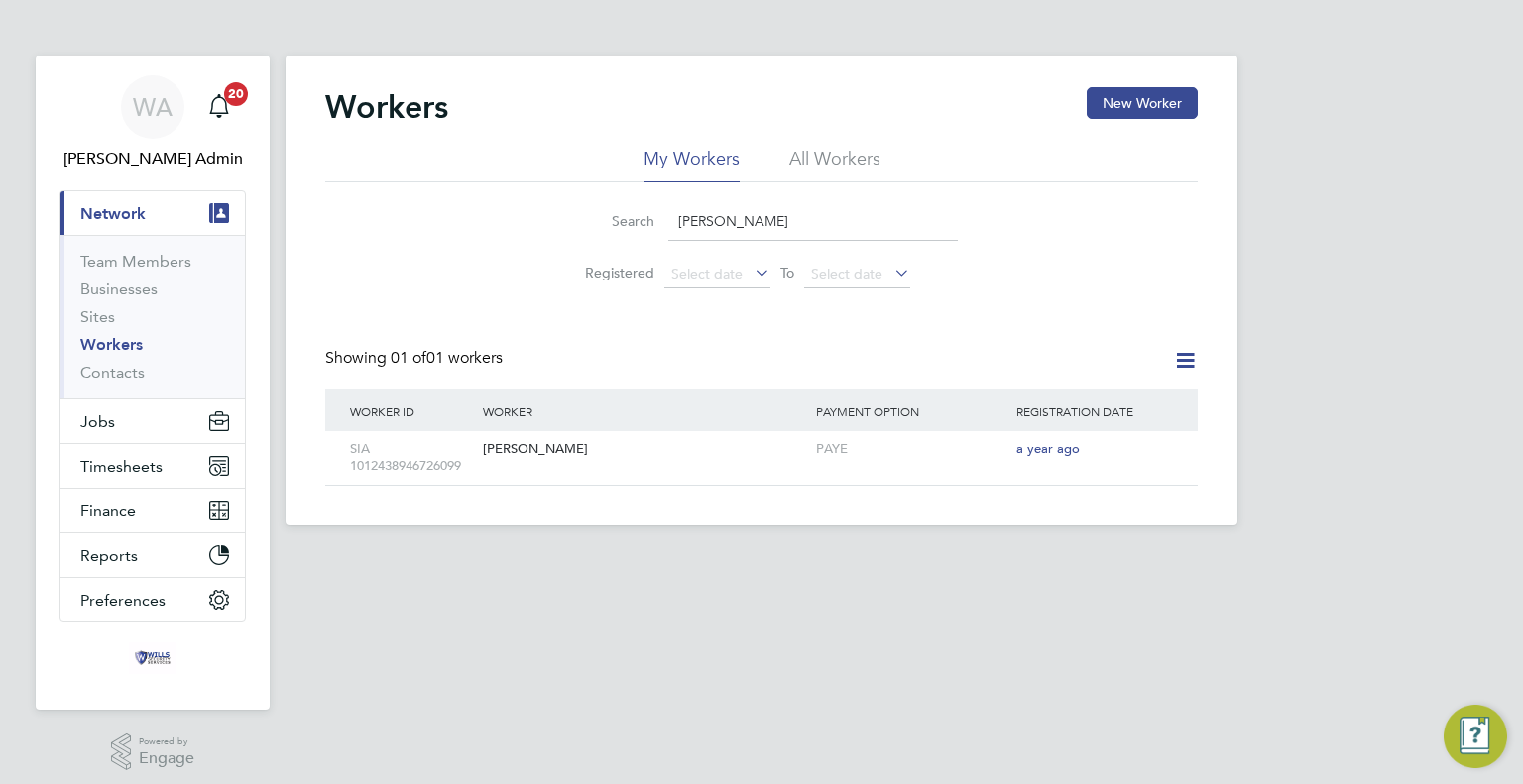 click on "Workers New Worker My Workers All Workers Search   [PERSON_NAME] Registered
Select date
To
Select date
Showing   01 of  01 workers   Worker ID Worker Payment Option Registration Date SIA 1012438946726099 [PERSON_NAME] PAYE a year ago Show  30  more" 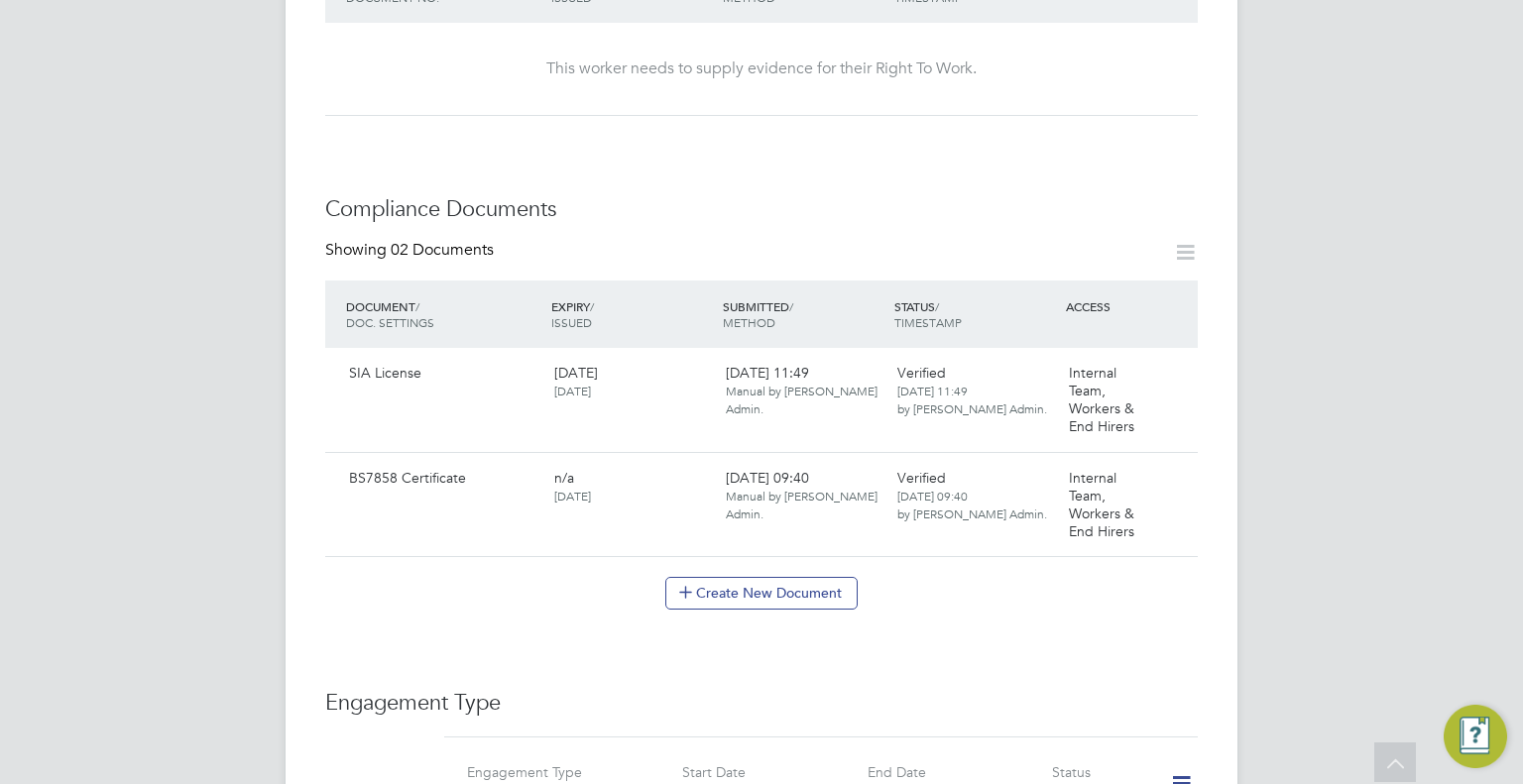 scroll, scrollTop: 892, scrollLeft: 0, axis: vertical 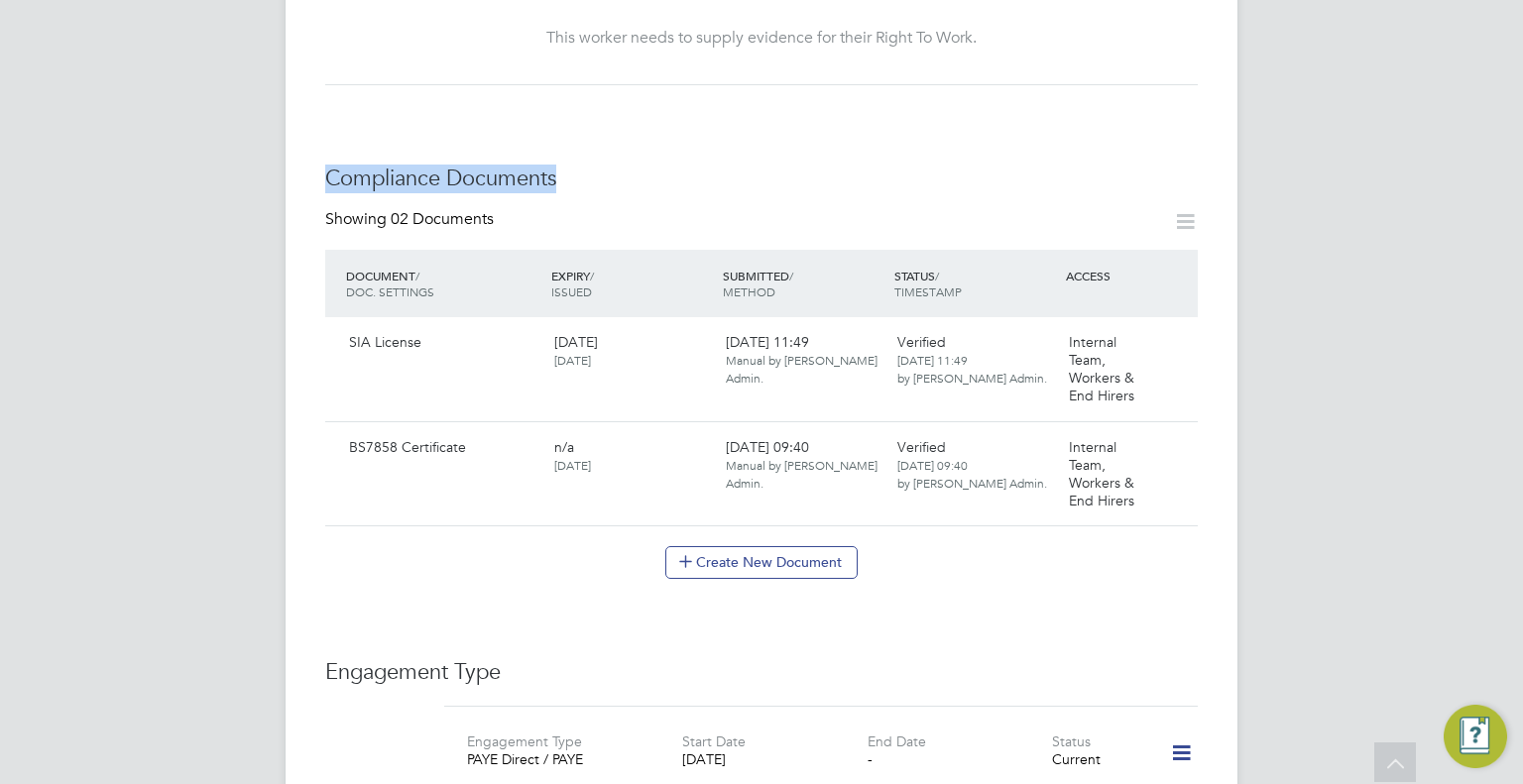 drag, startPoint x: 589, startPoint y: 181, endPoint x: 326, endPoint y: 181, distance: 263 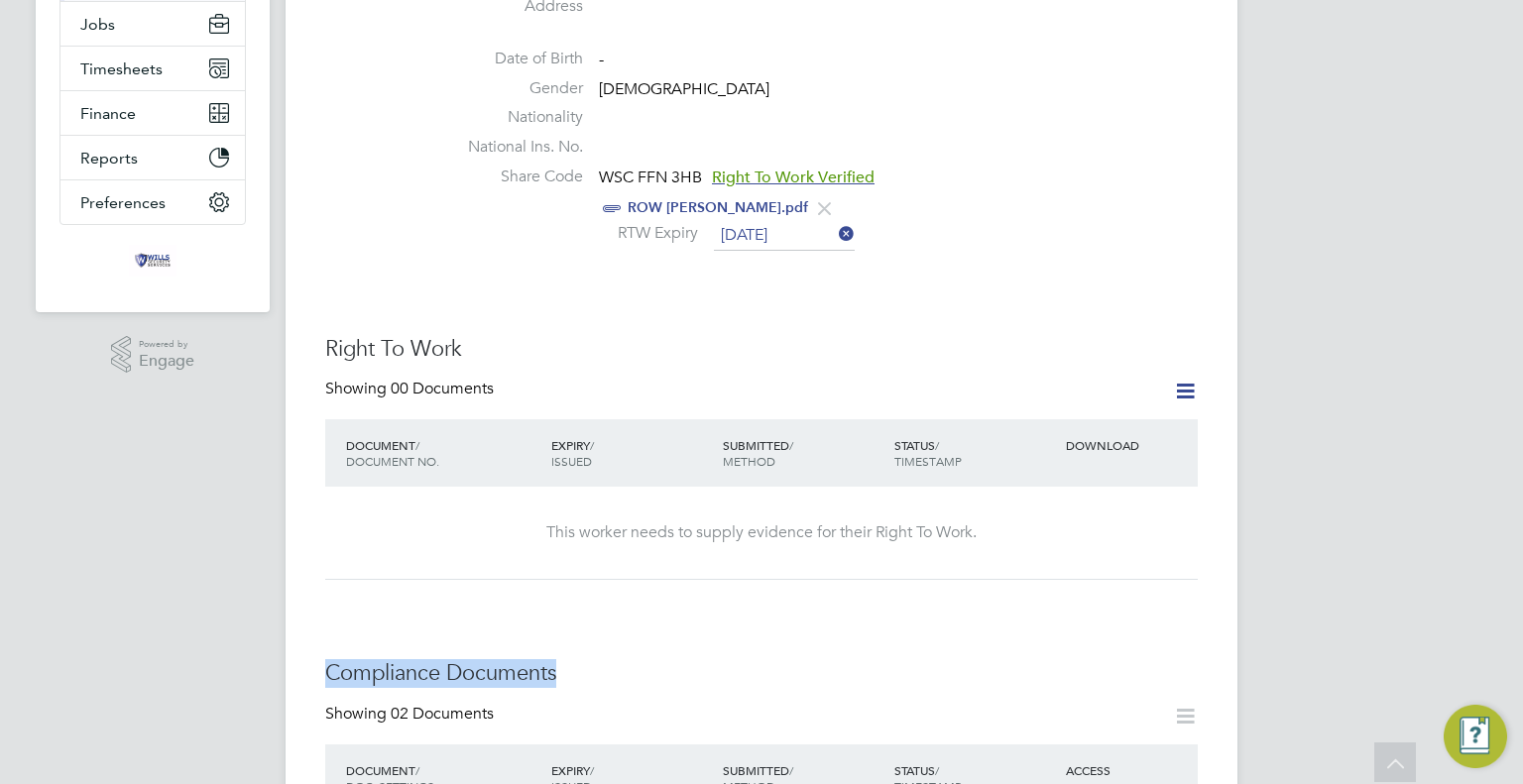 scroll, scrollTop: 312, scrollLeft: 0, axis: vertical 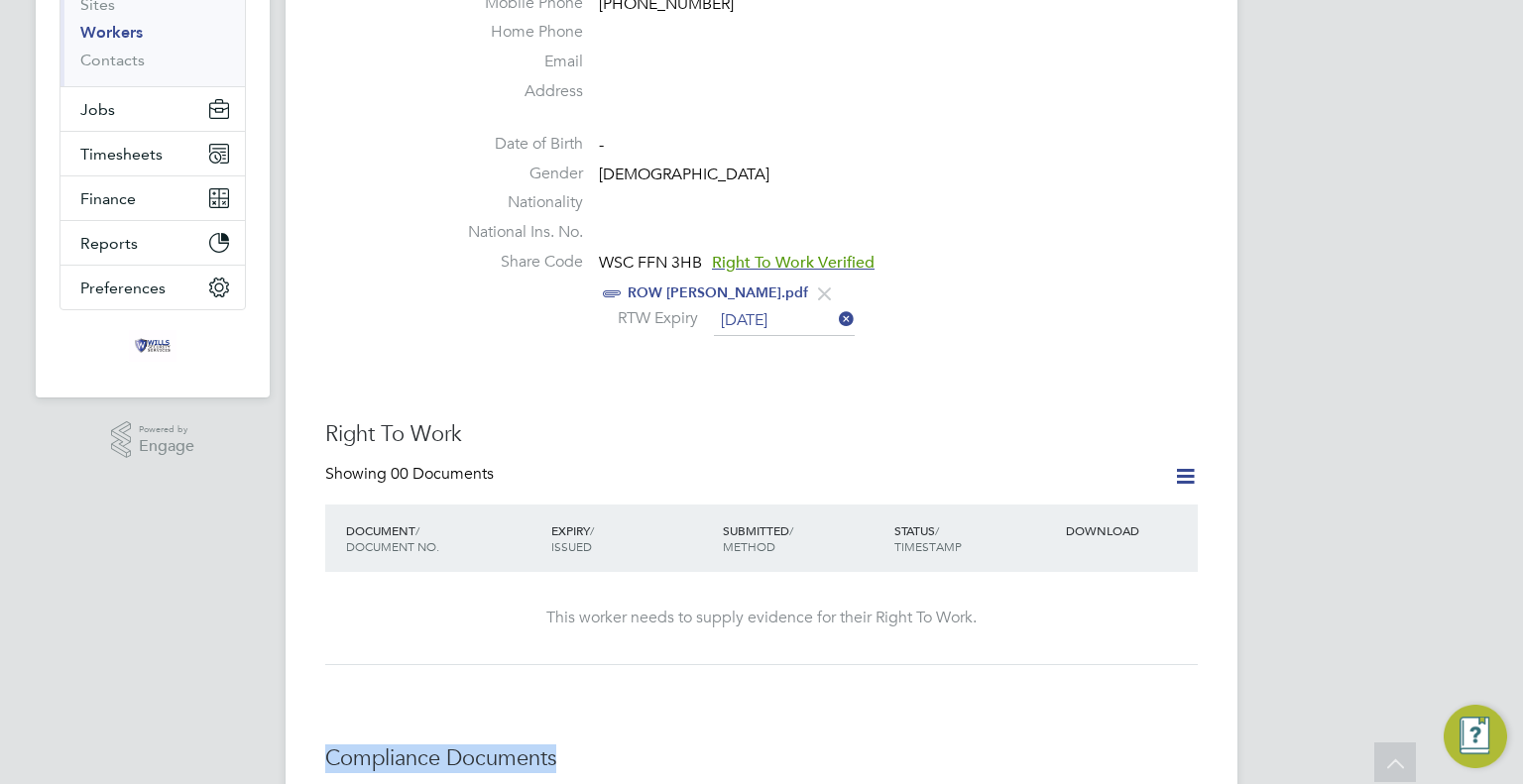 click 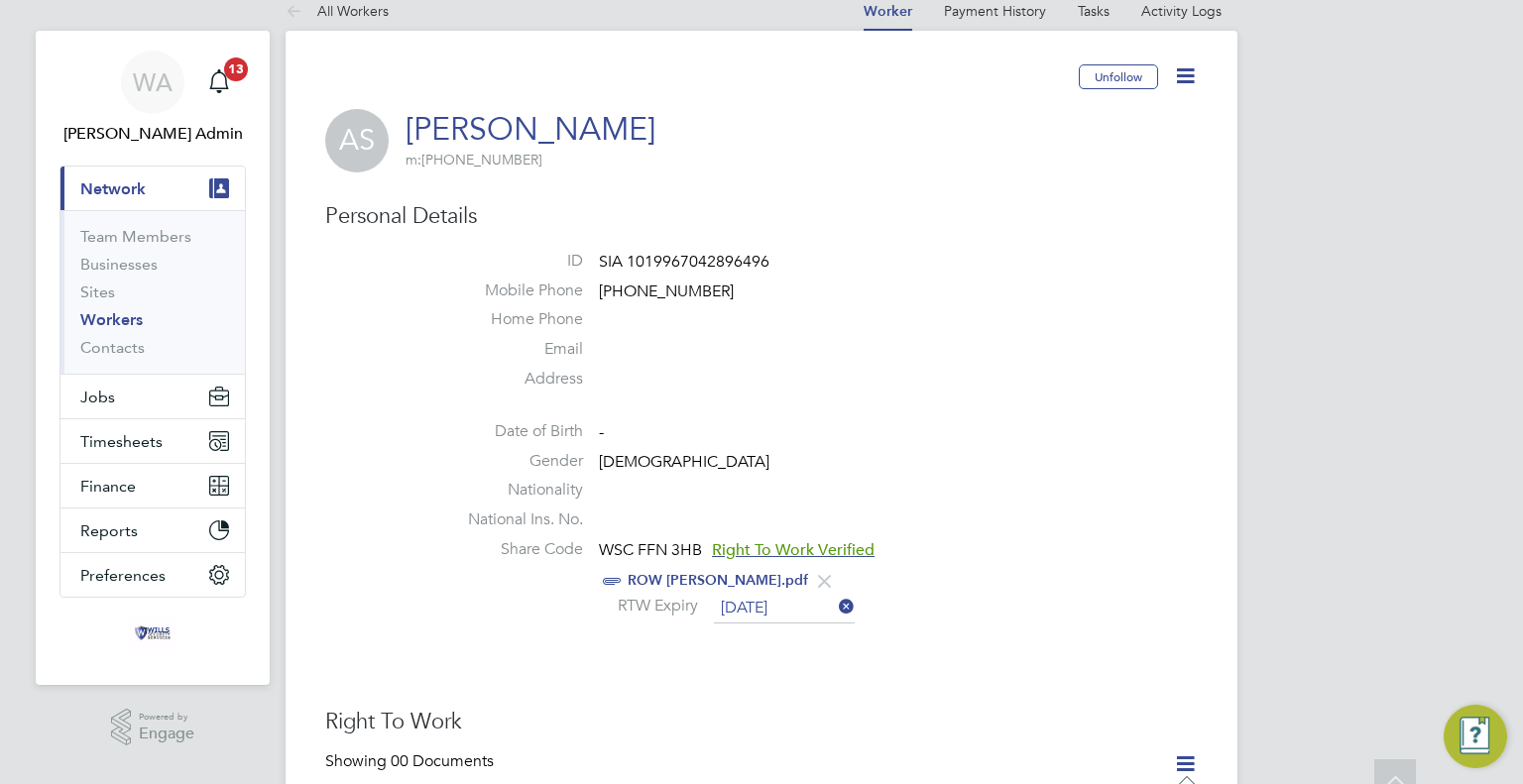 scroll, scrollTop: 0, scrollLeft: 0, axis: both 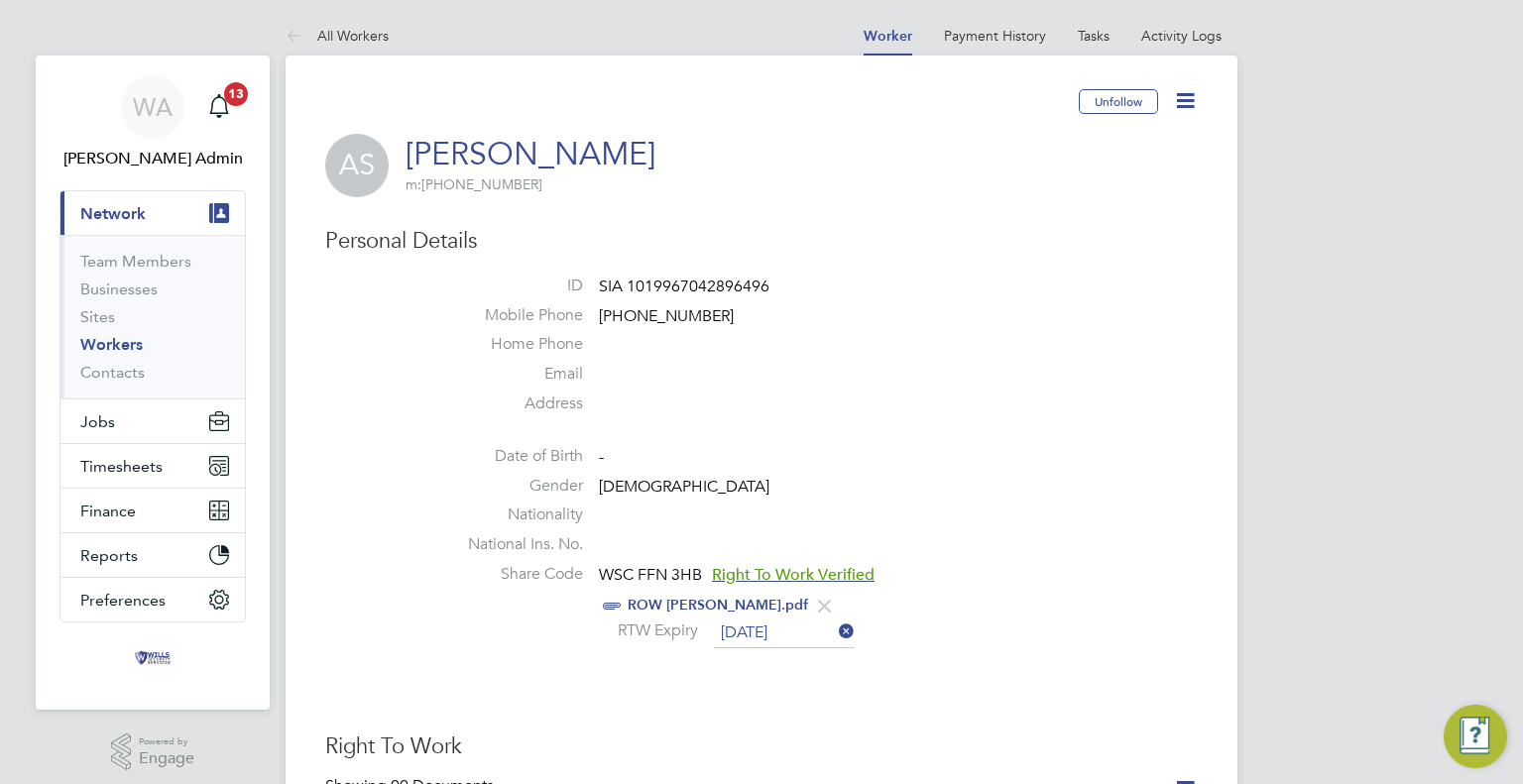 click 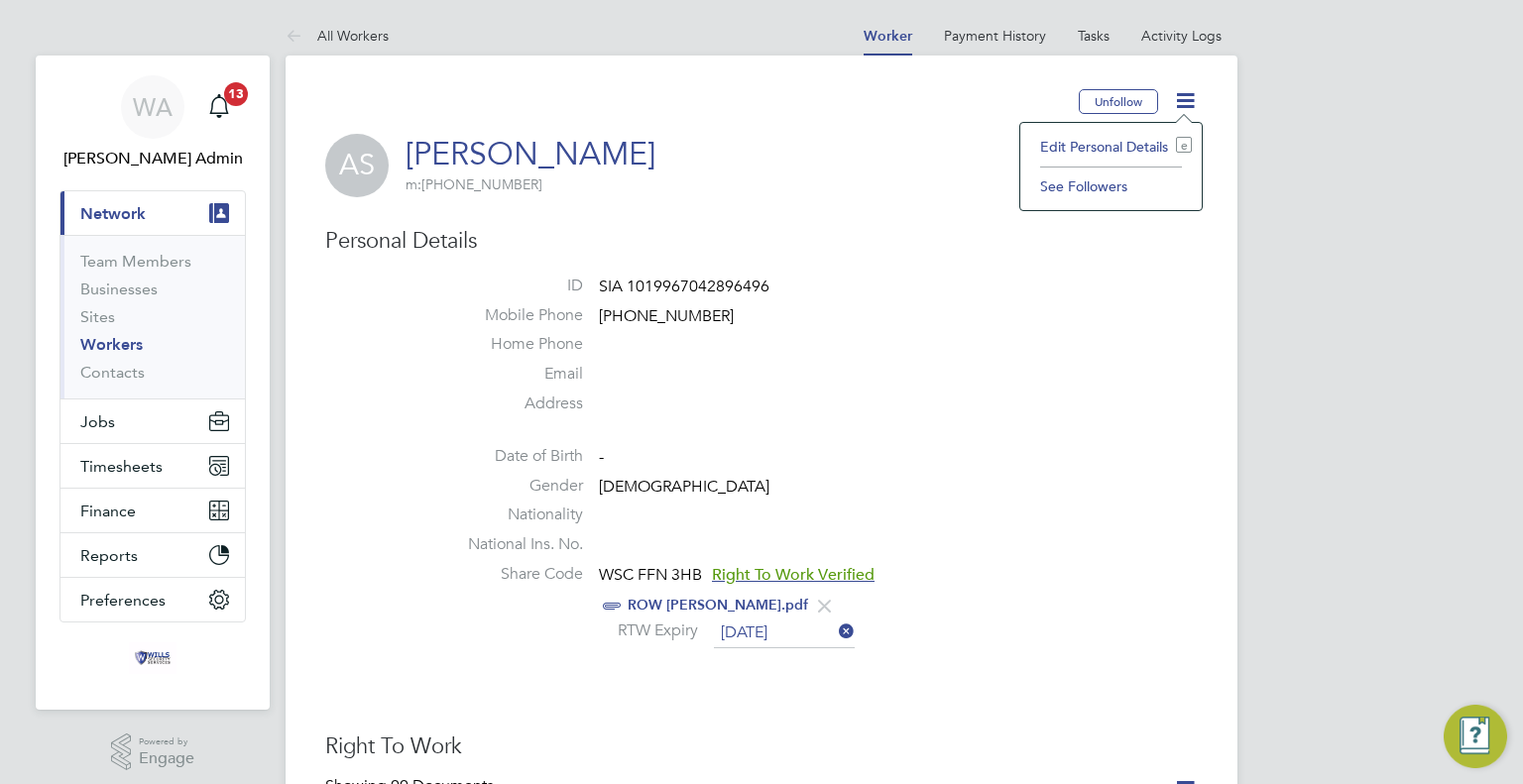 click on "Edit Personal Details e" 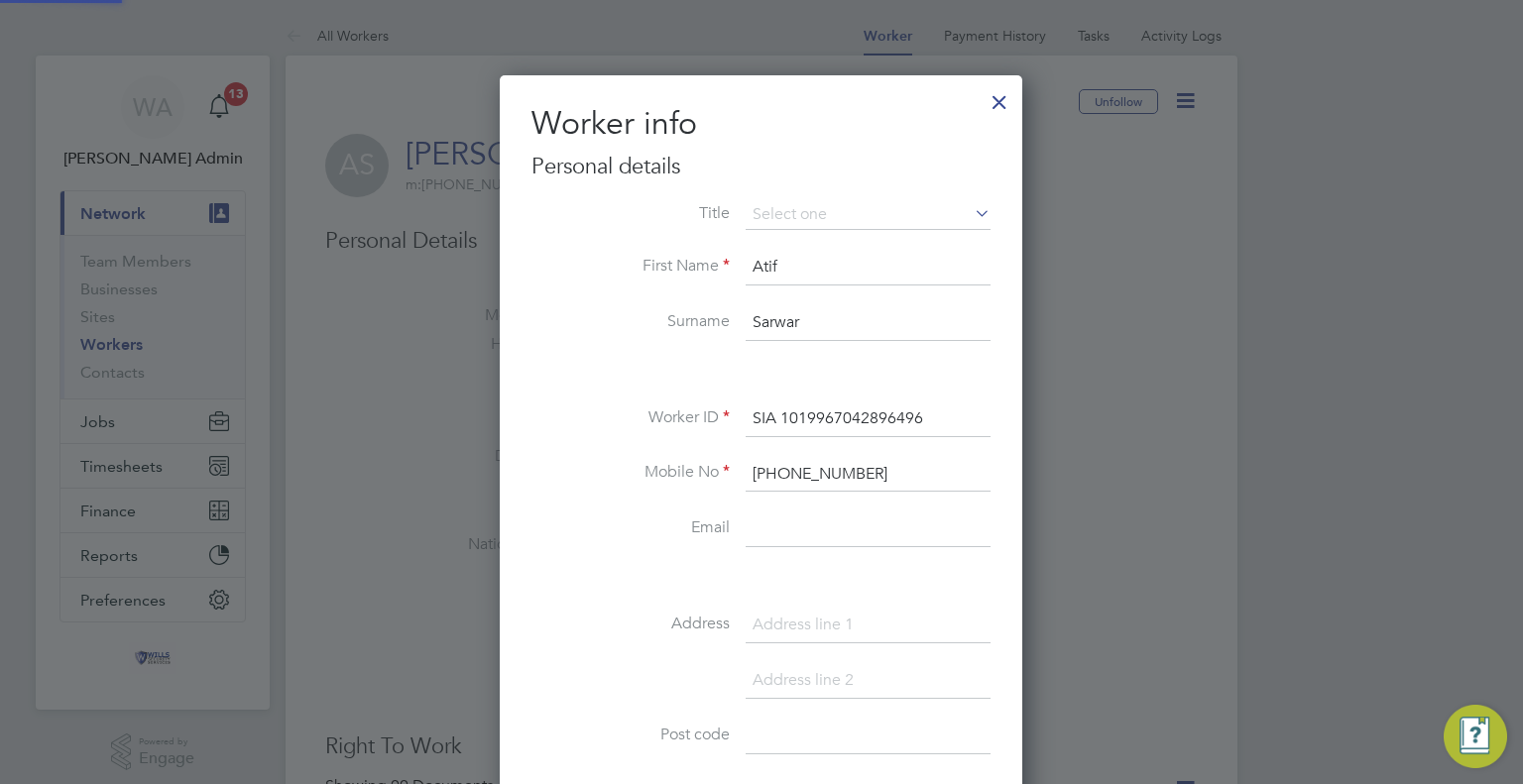 scroll, scrollTop: 9, scrollLeft: 9, axis: both 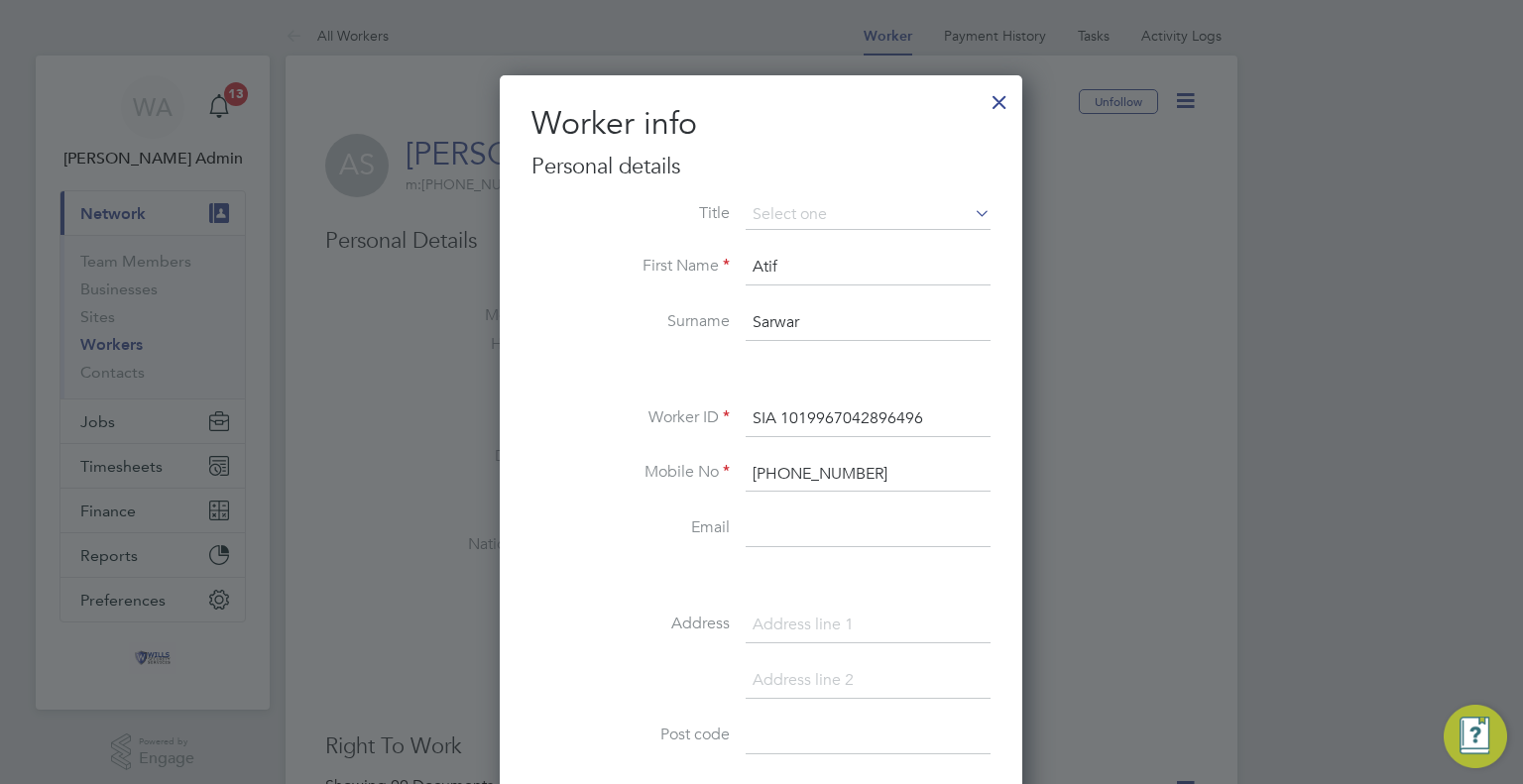 click on "Mr" 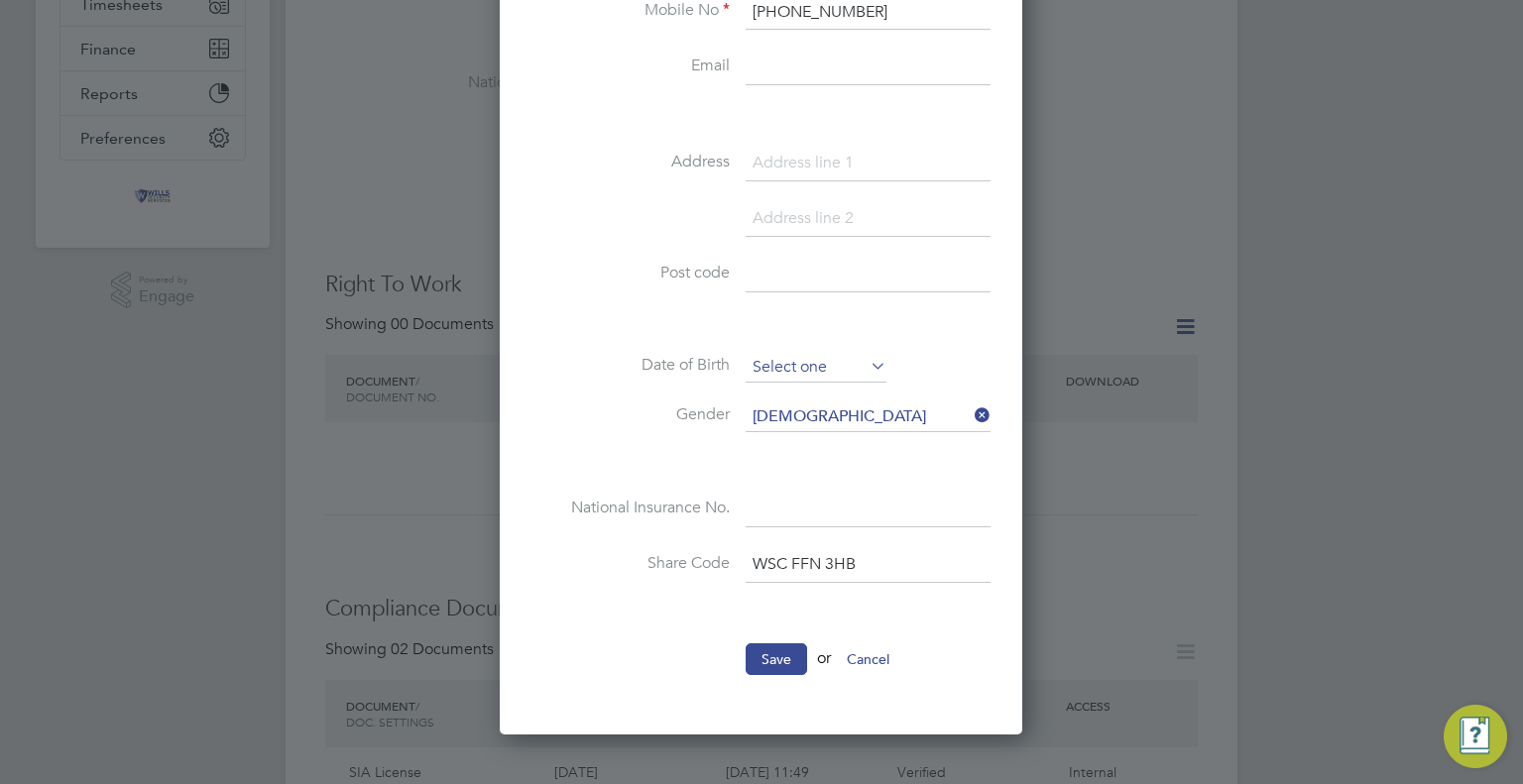 scroll, scrollTop: 496, scrollLeft: 0, axis: vertical 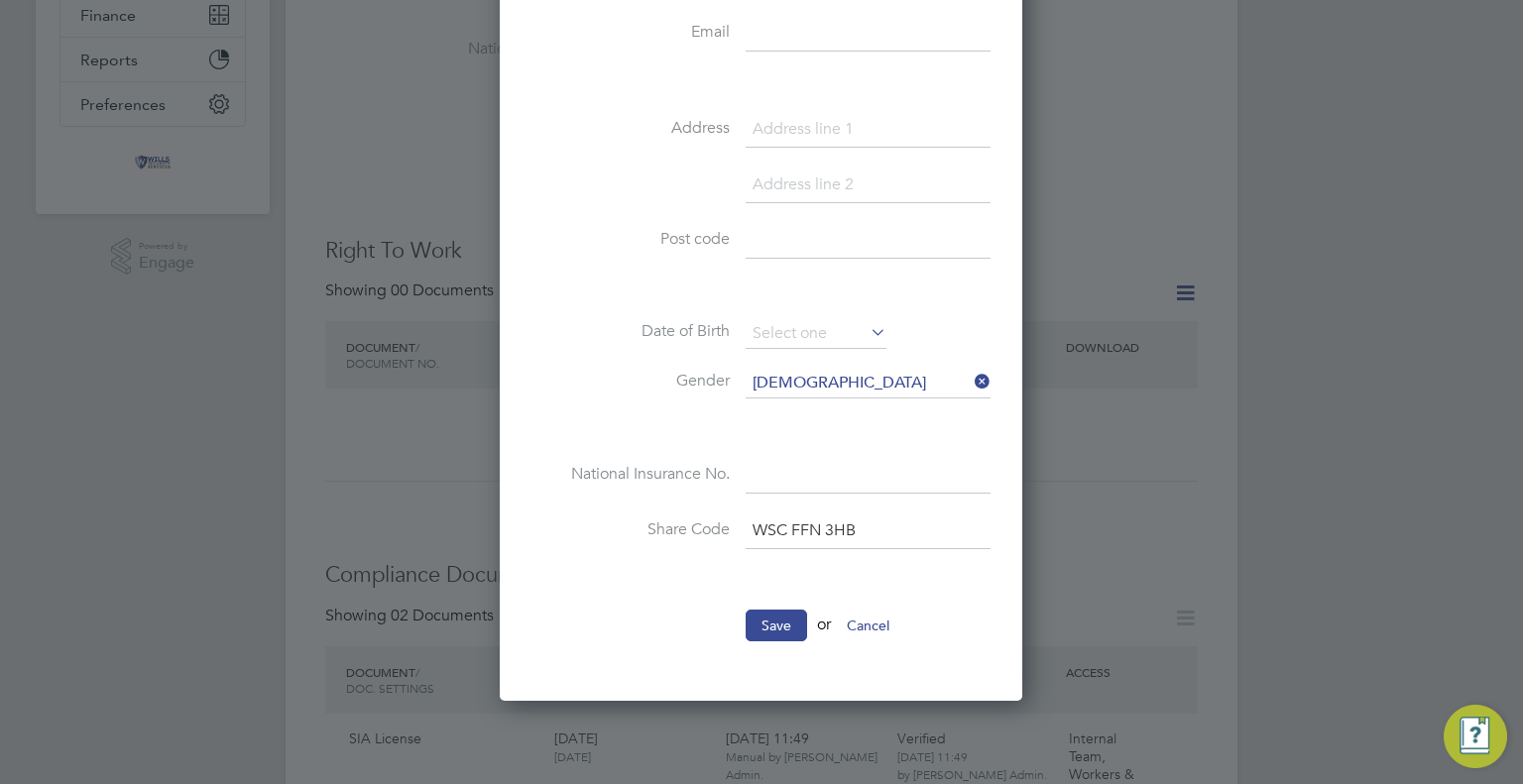 click on "WSC FFN 3HB" at bounding box center [868, 531] 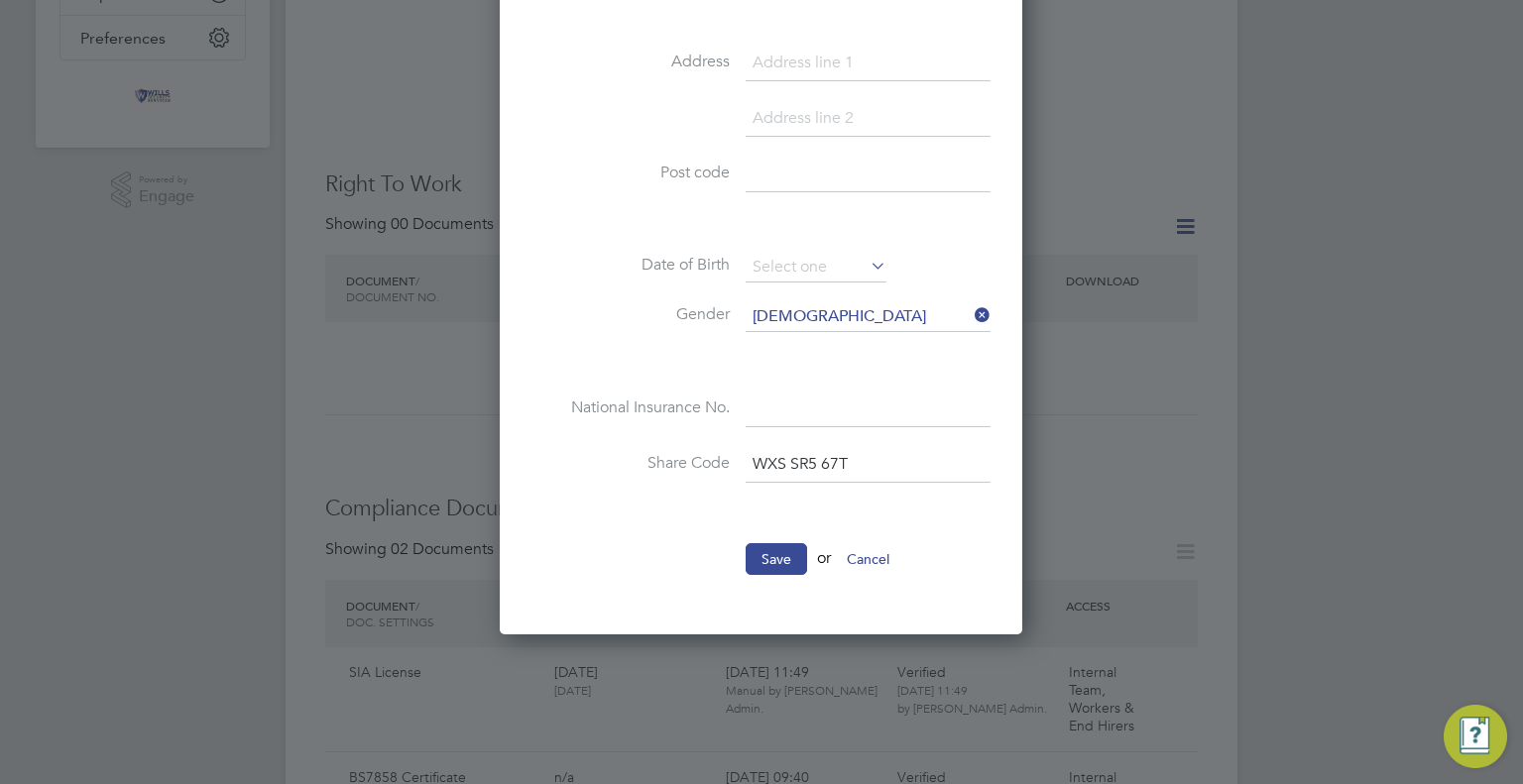 scroll, scrollTop: 694, scrollLeft: 0, axis: vertical 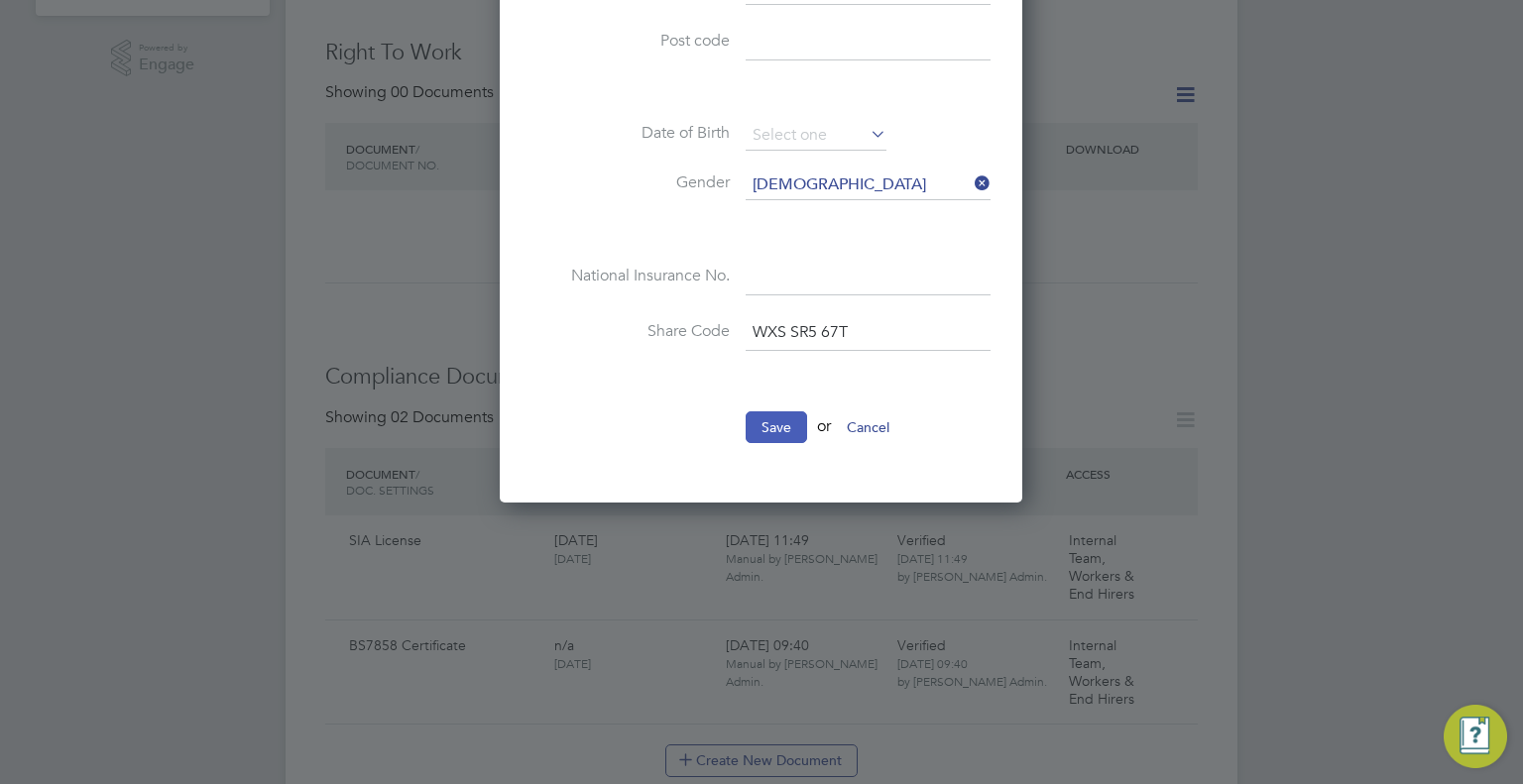 type on "WXS SR5 67T" 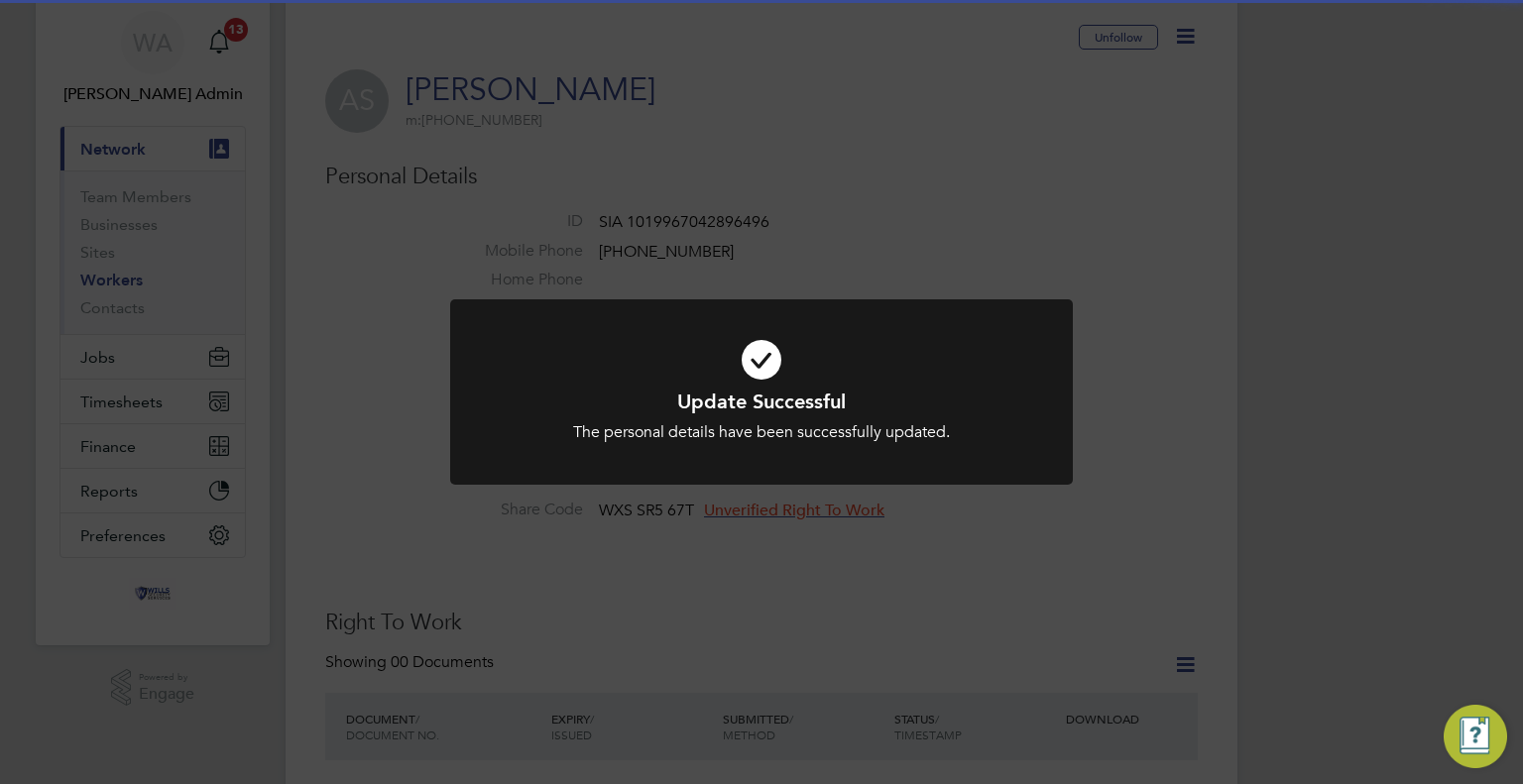 scroll, scrollTop: 99, scrollLeft: 0, axis: vertical 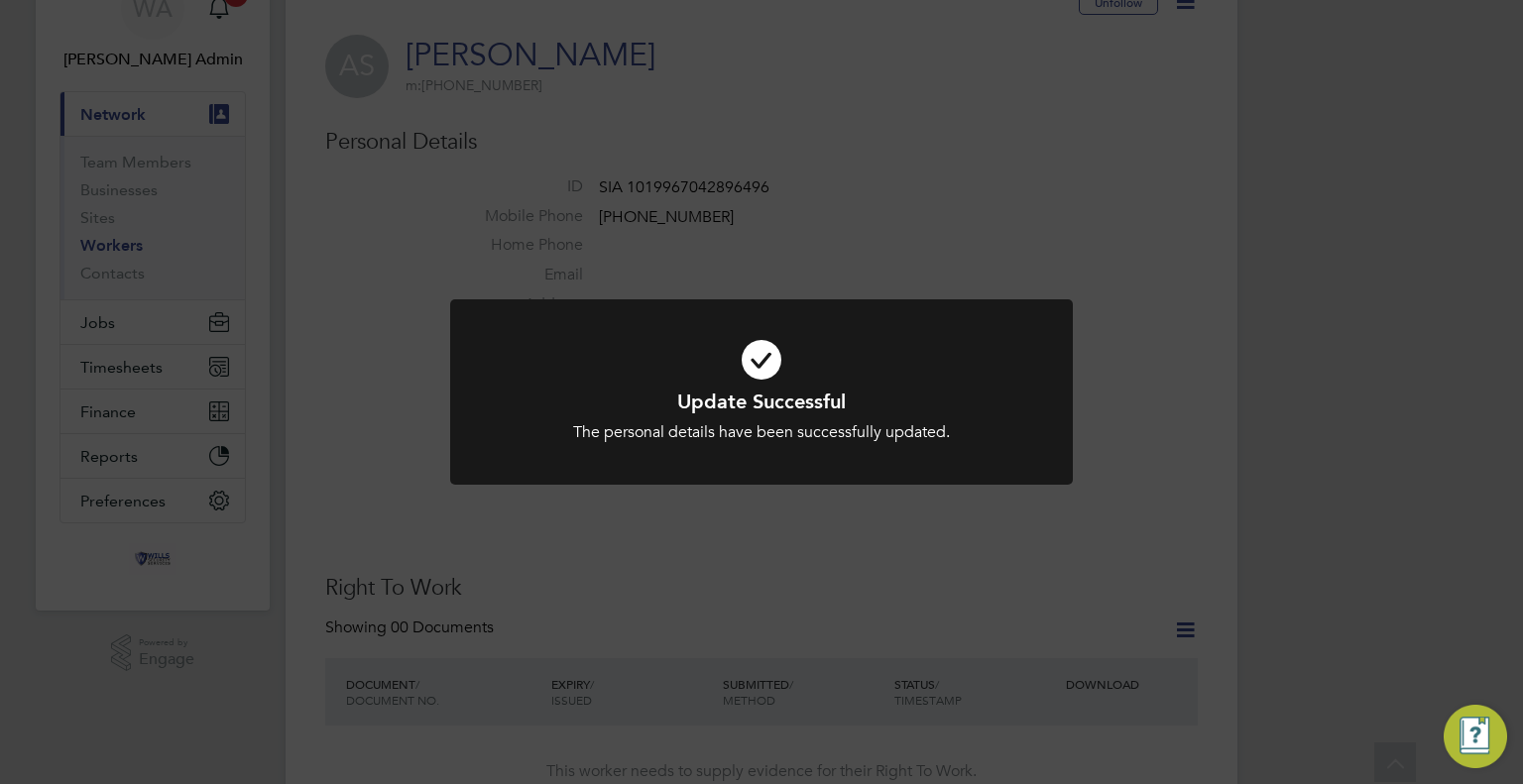 click on "Update Successful The personal details have been successfully updated. Cancel Okay" 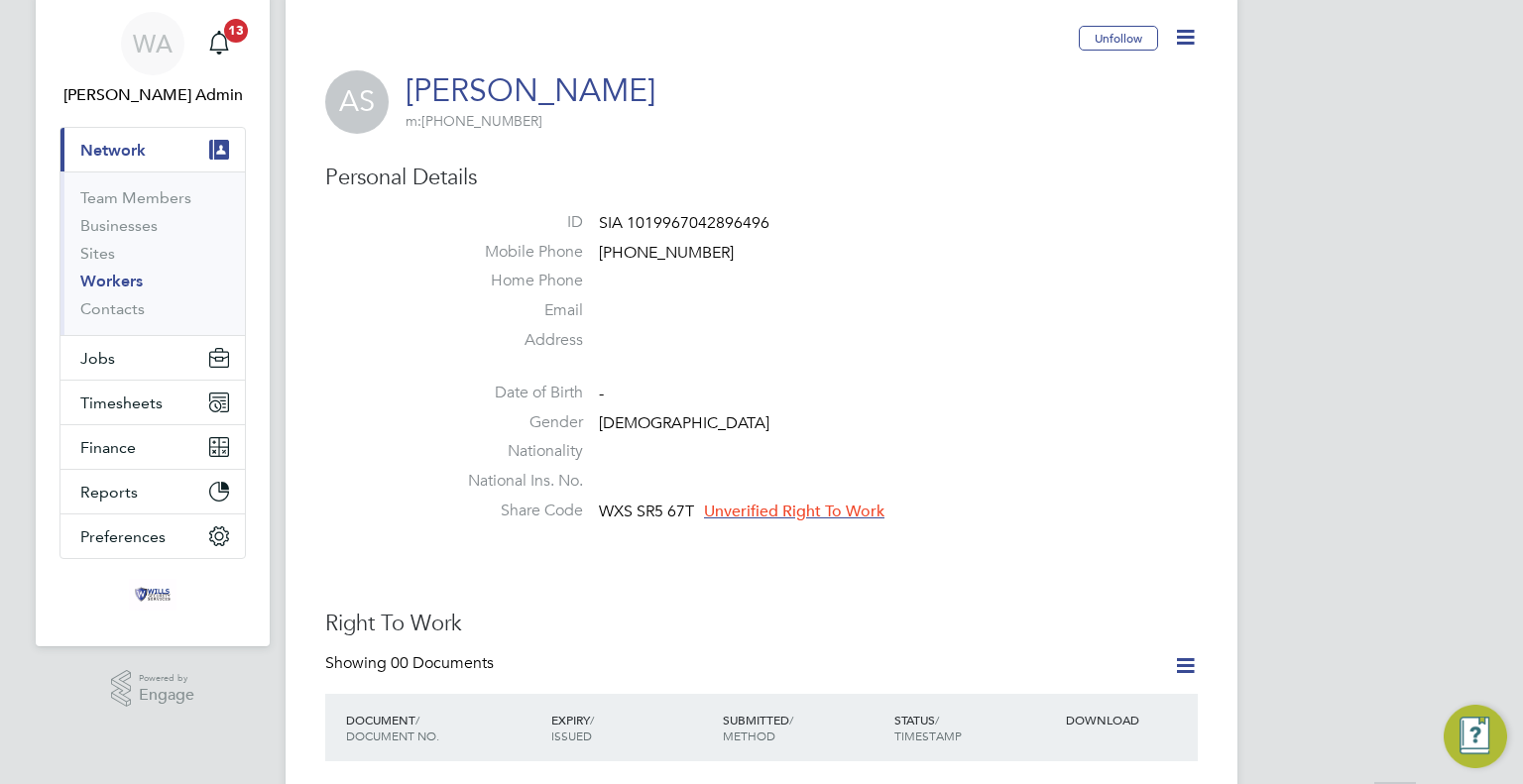 scroll, scrollTop: 99, scrollLeft: 0, axis: vertical 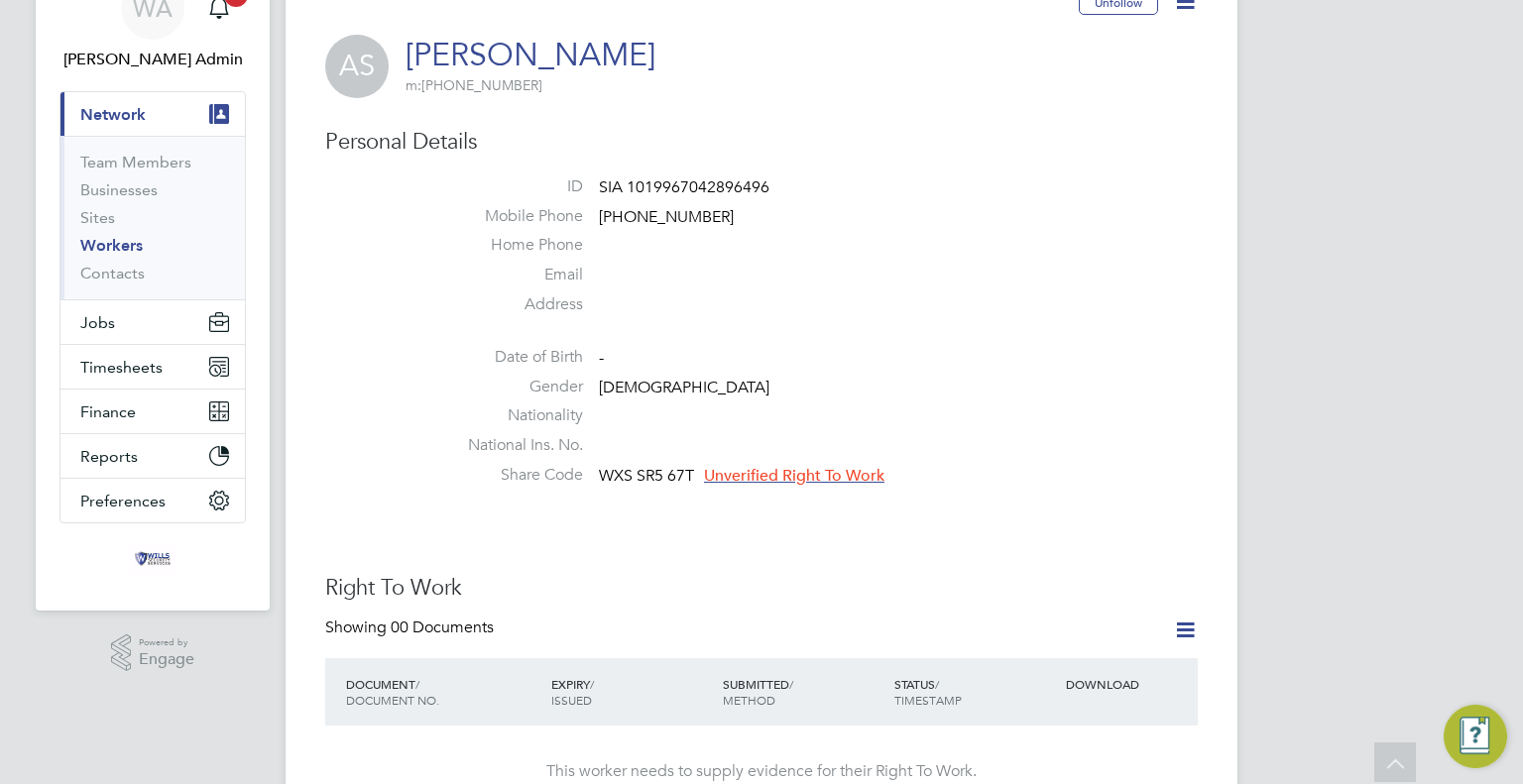 click on "Unverified Right To Work" 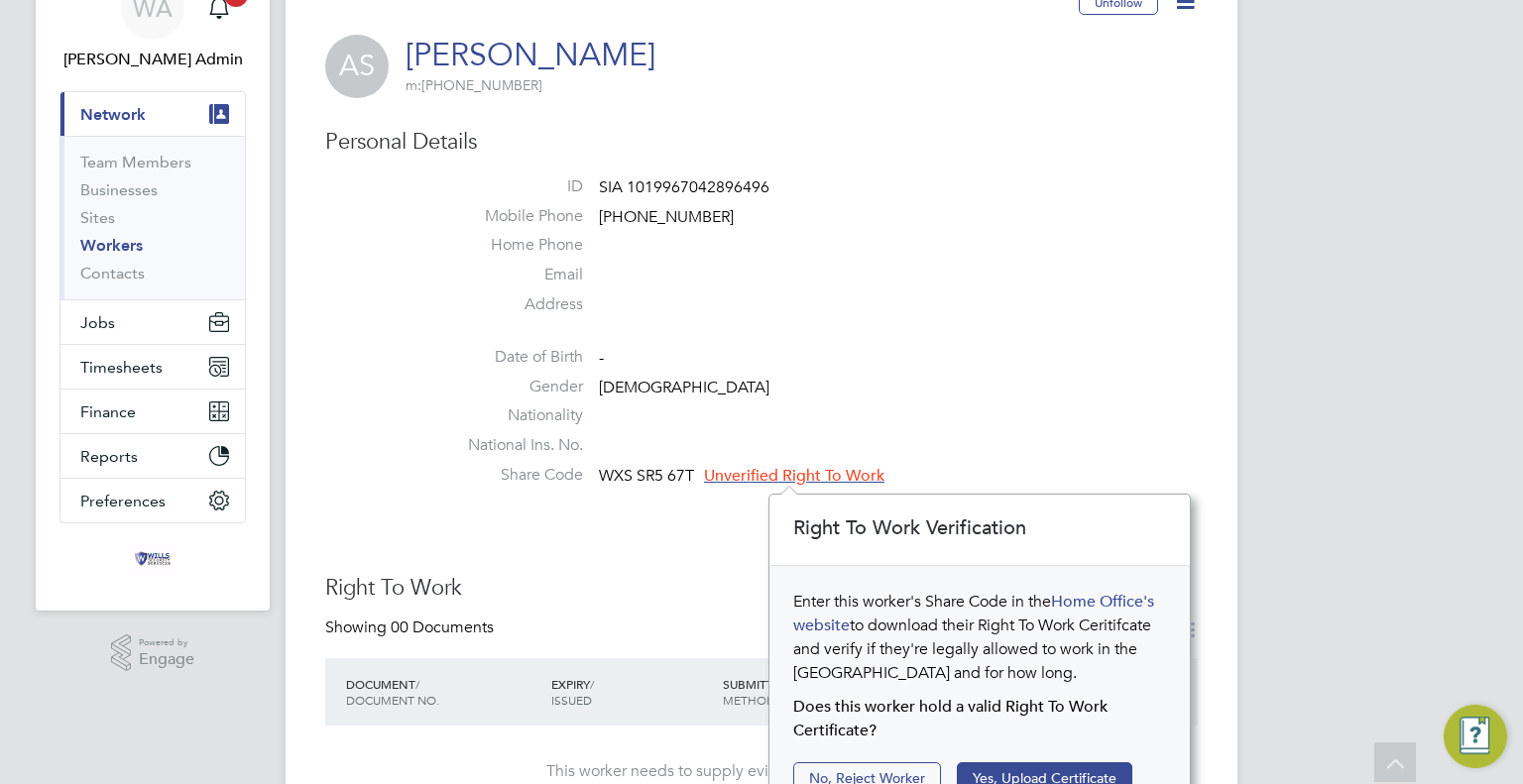 scroll, scrollTop: 10, scrollLeft: 10, axis: both 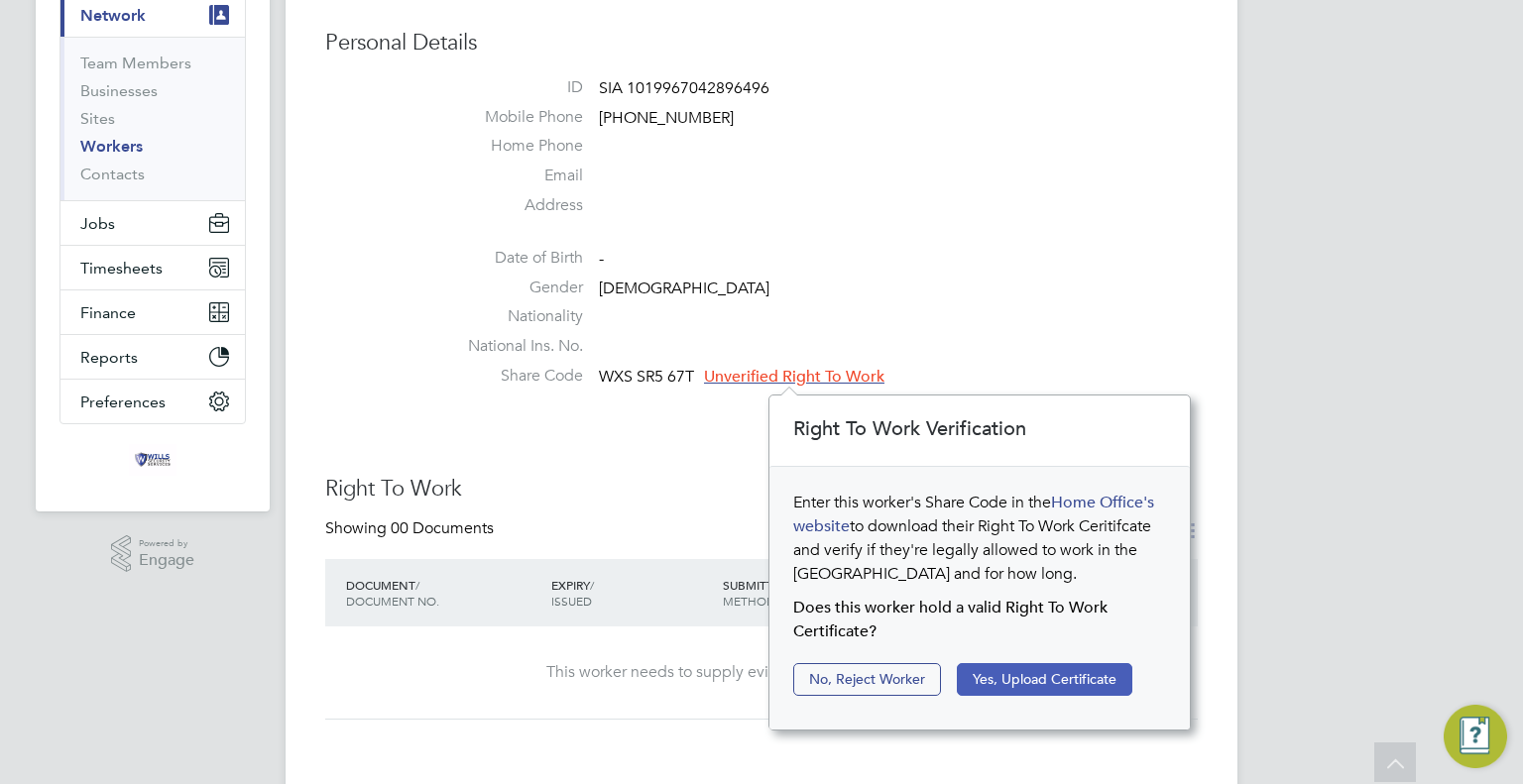 click on "Yes, Upload Certificate" 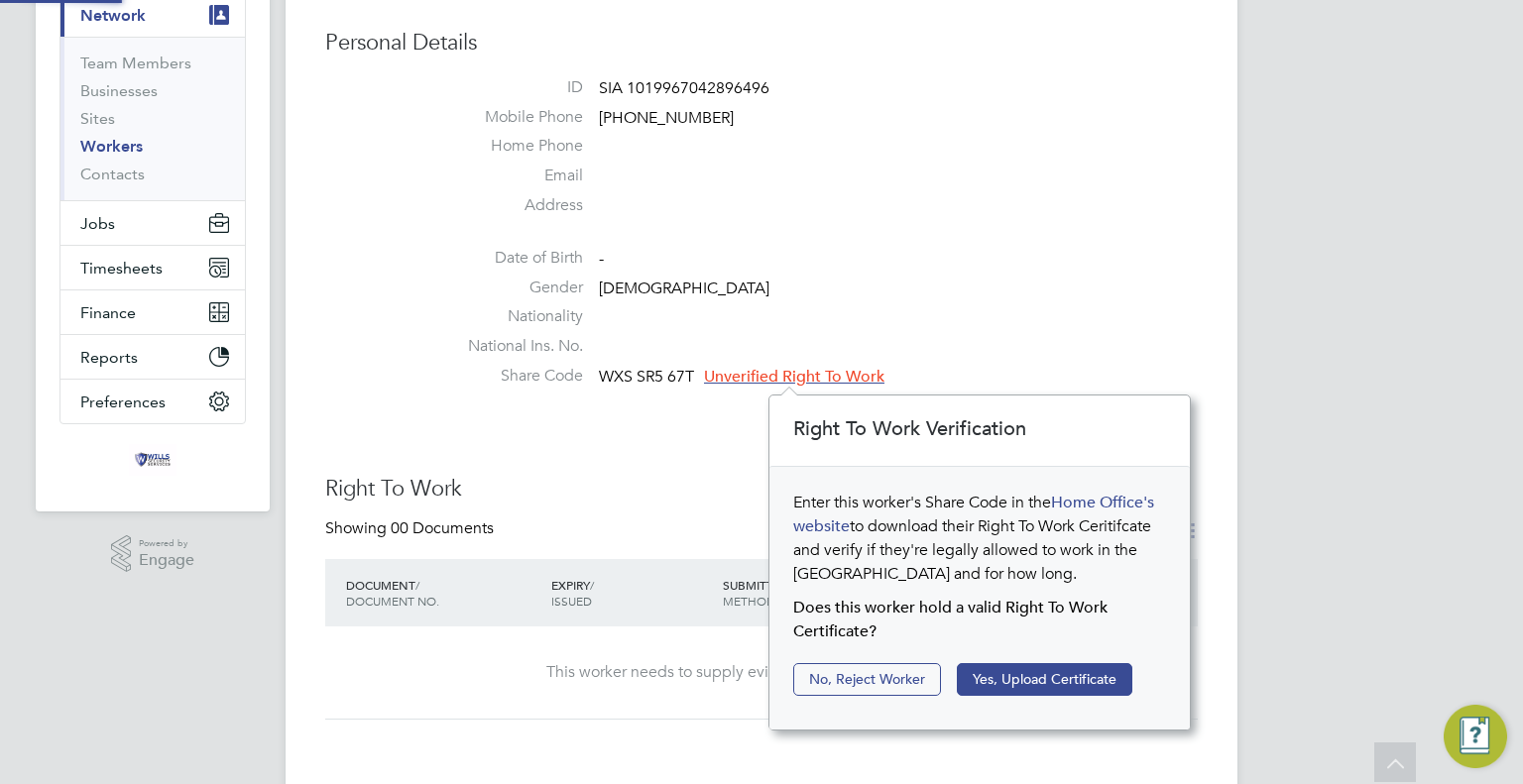 scroll, scrollTop: 190, scrollLeft: 0, axis: vertical 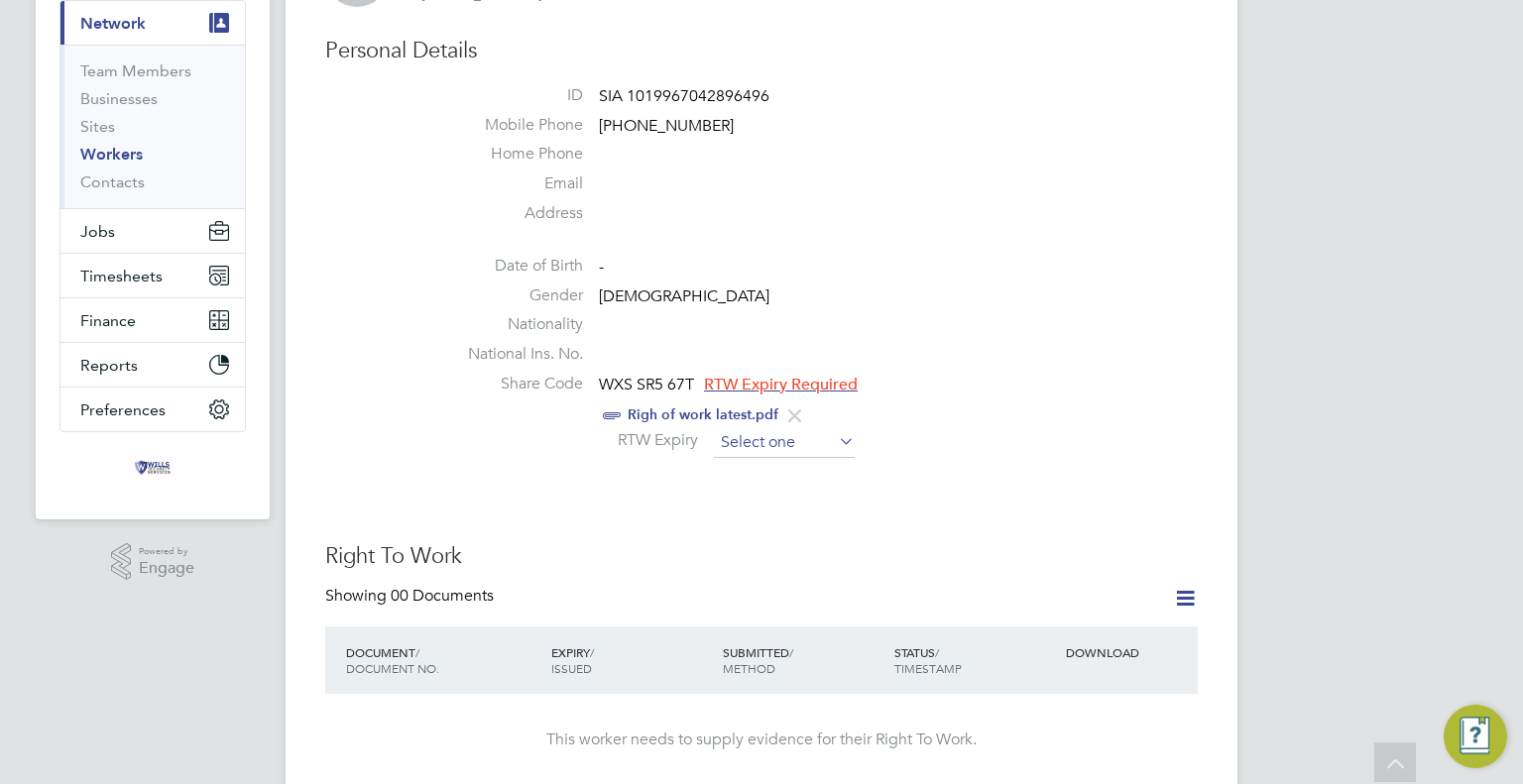 click 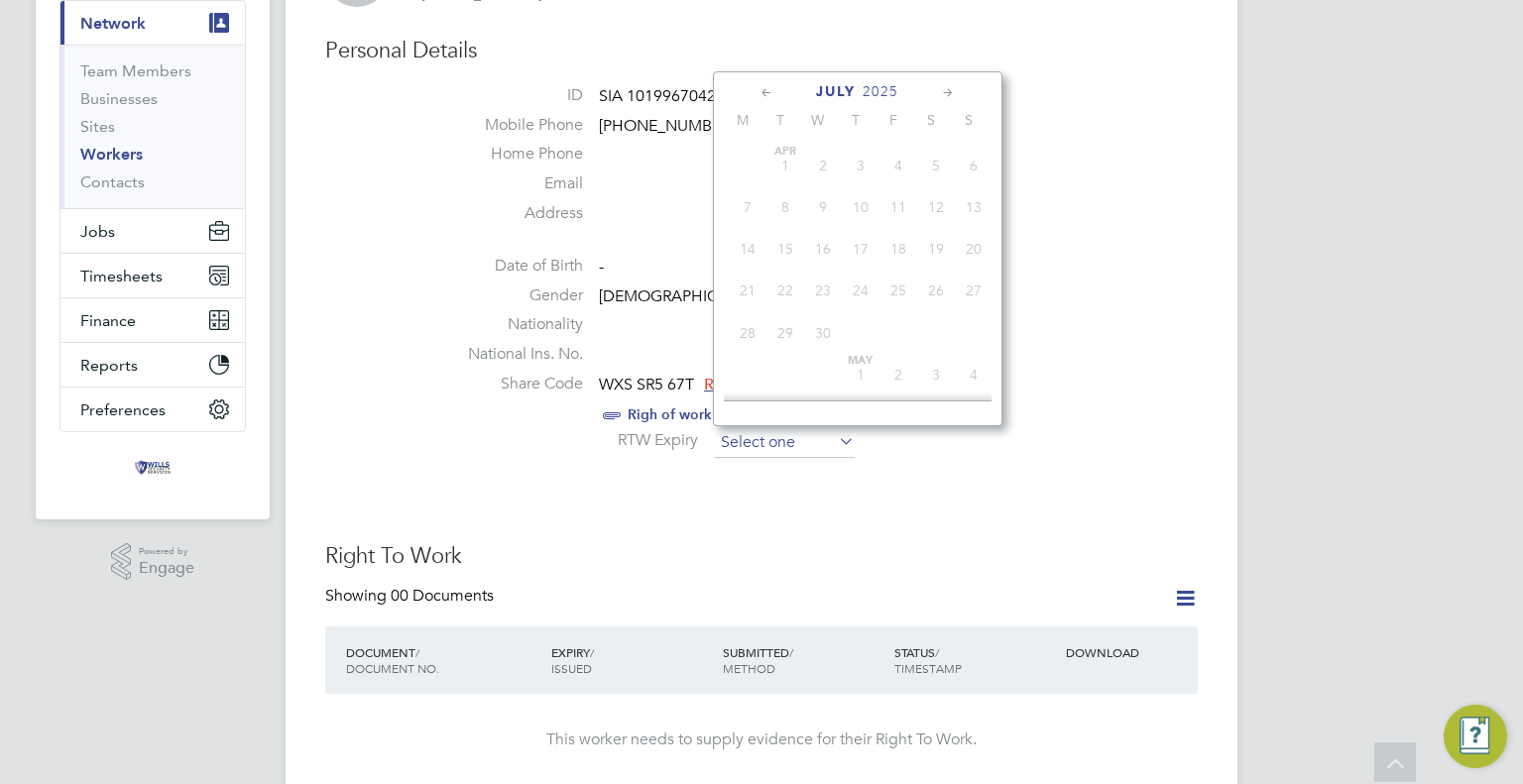 scroll, scrollTop: 604, scrollLeft: 0, axis: vertical 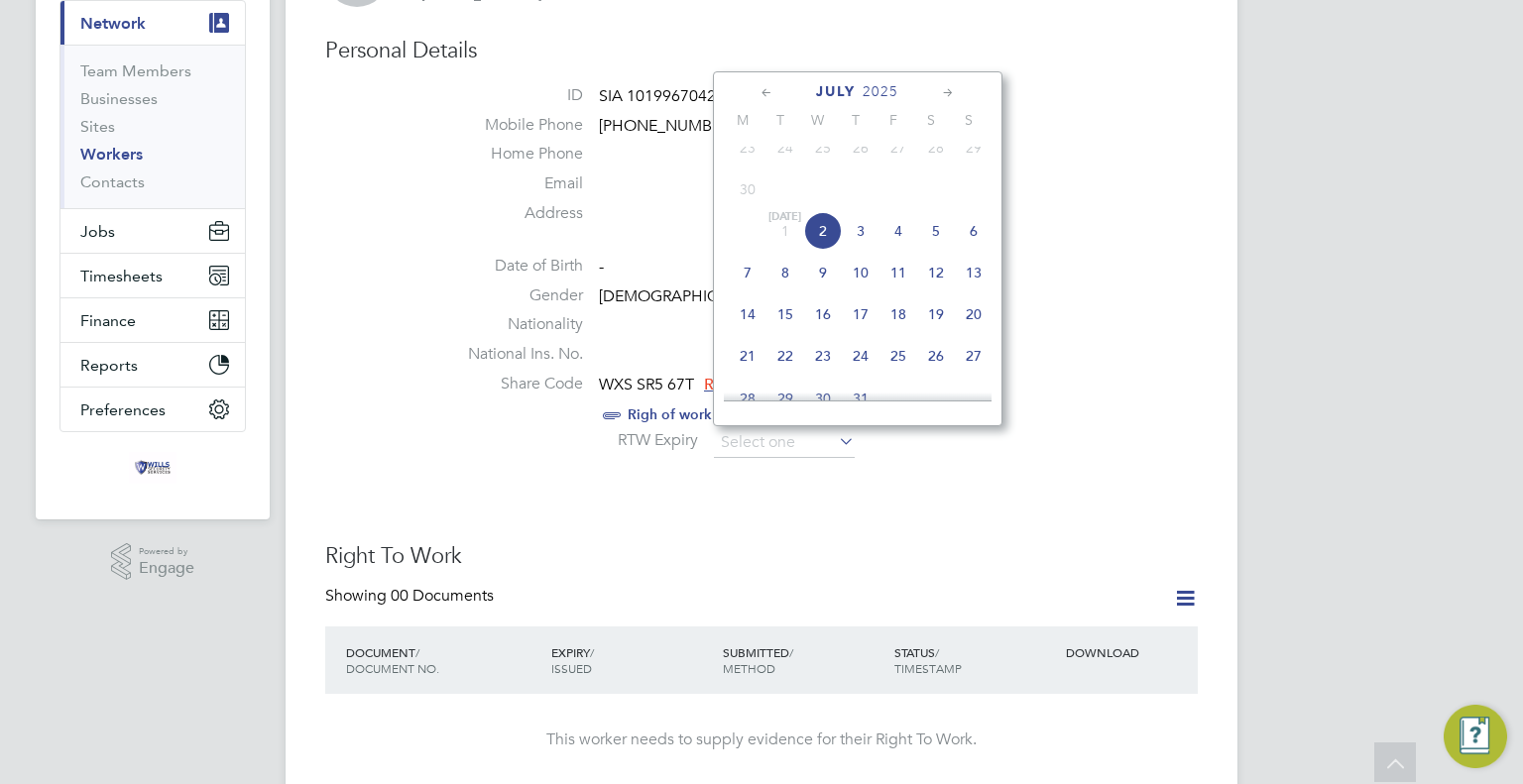 click 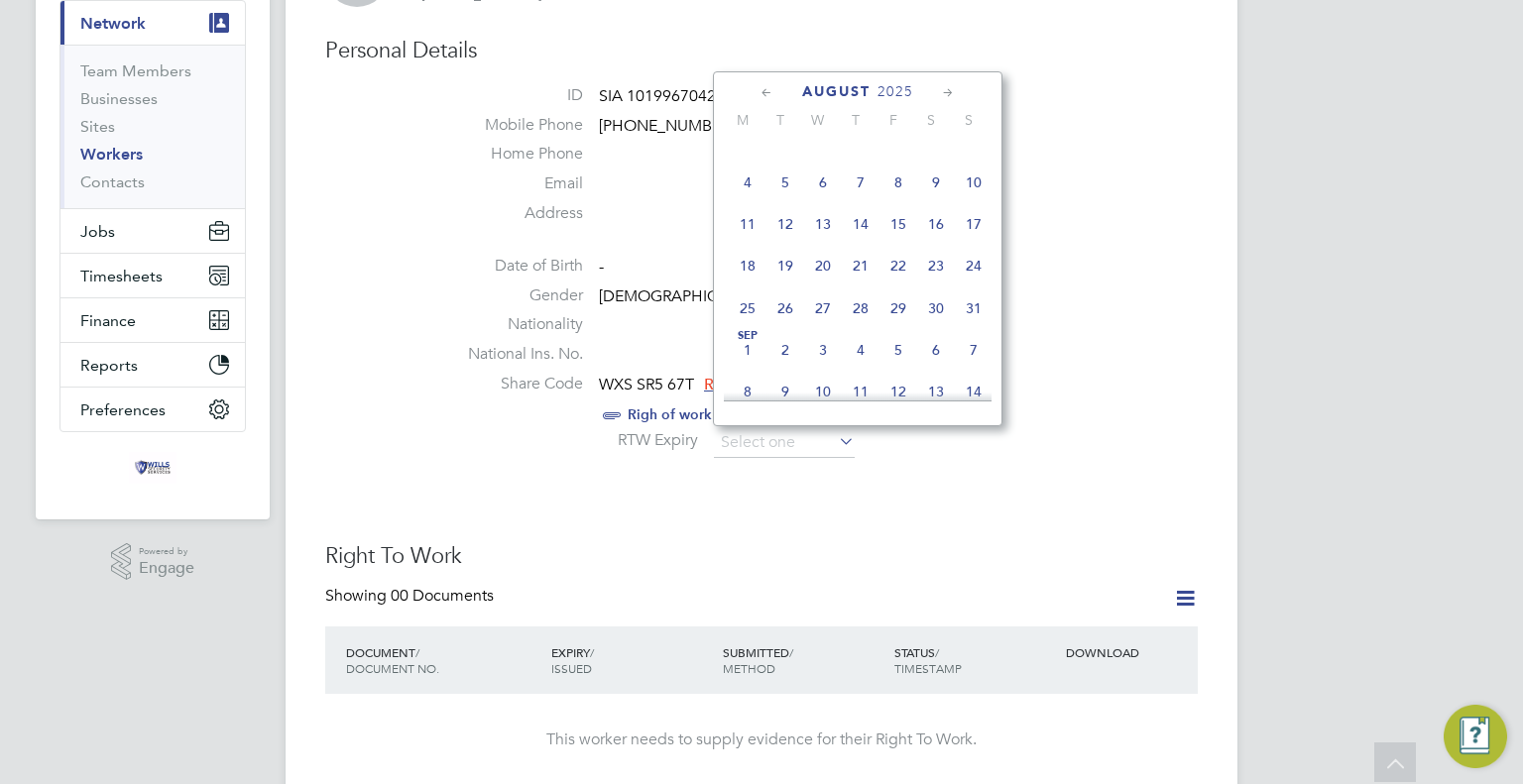 click 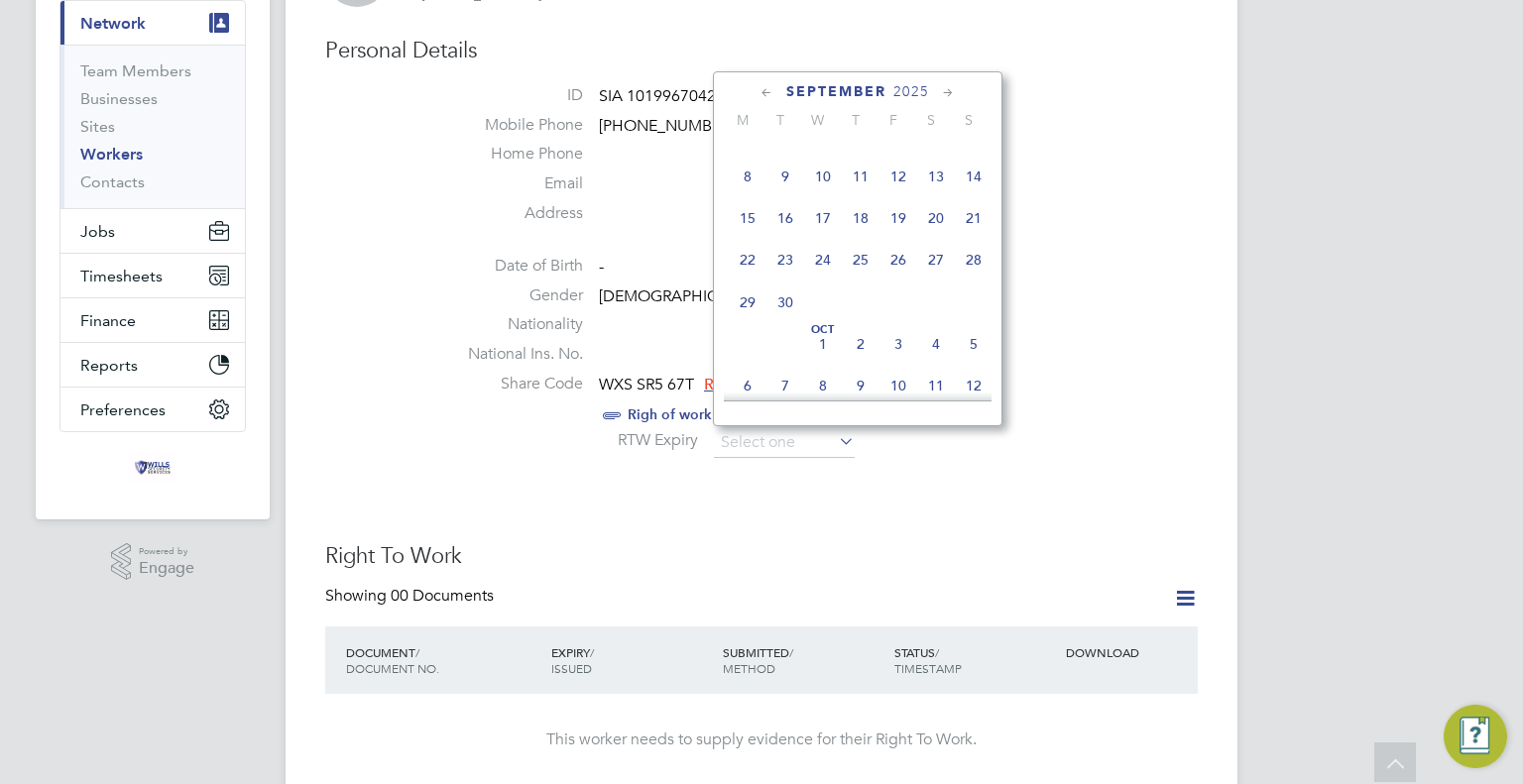 click 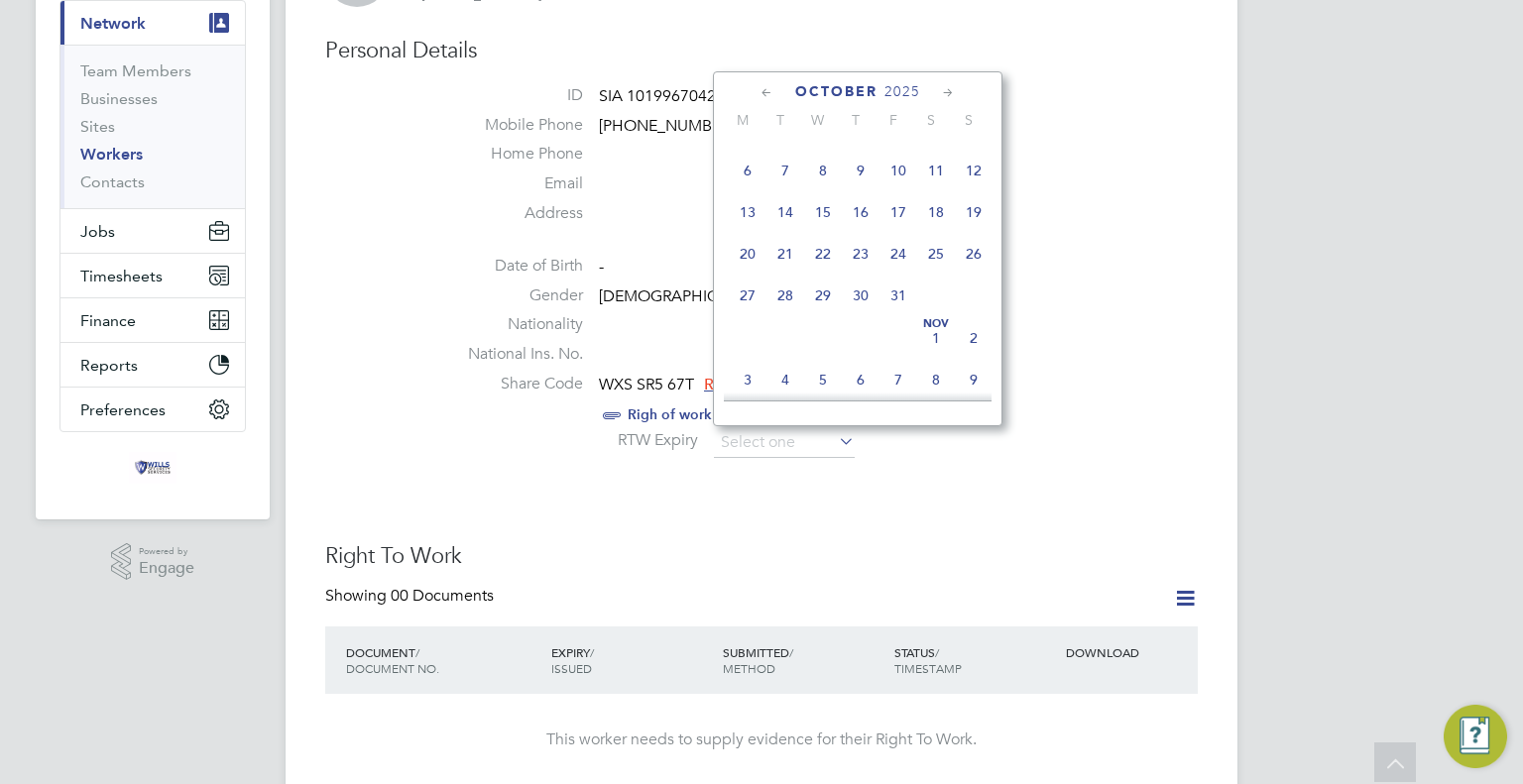 click 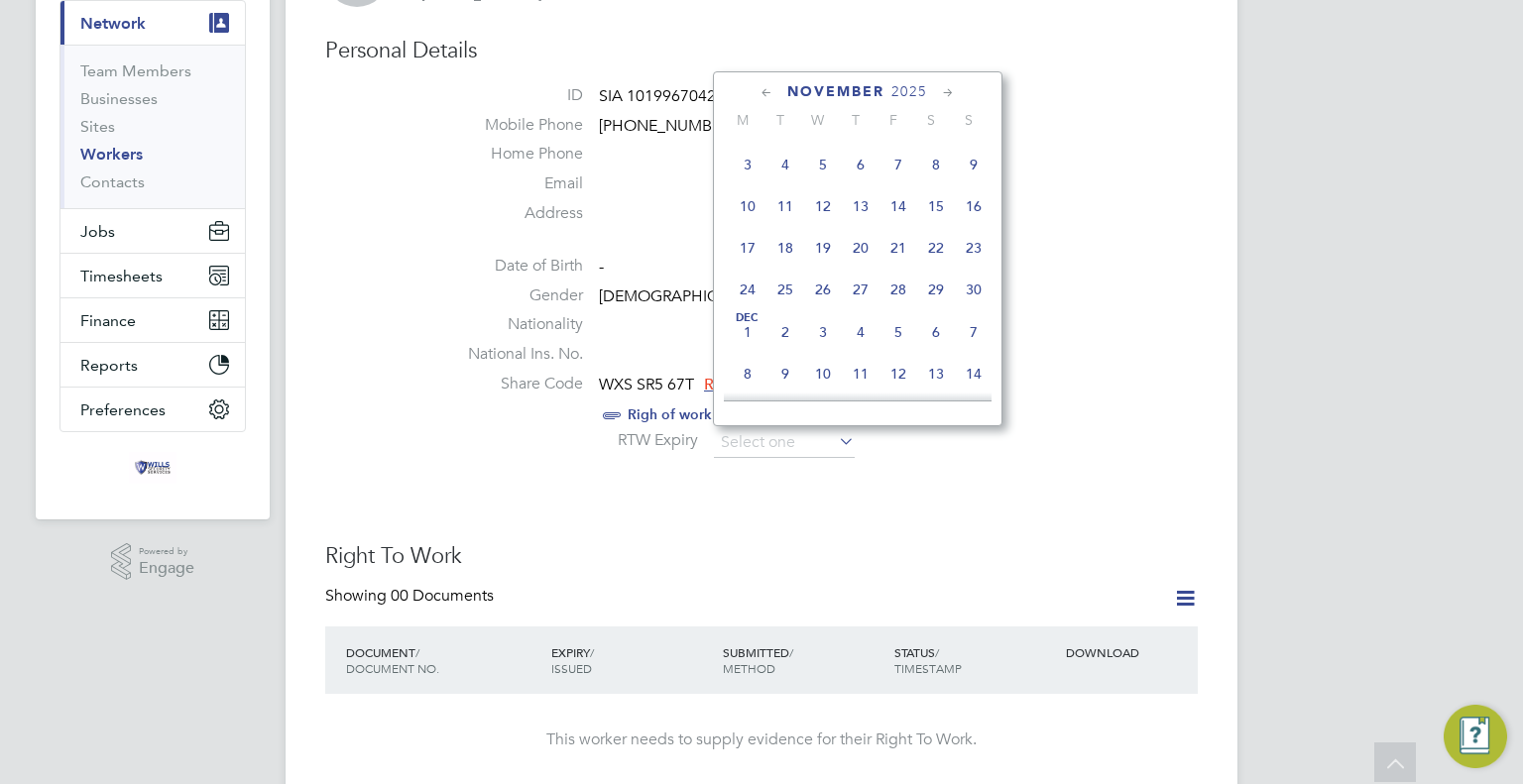 click on "2025" 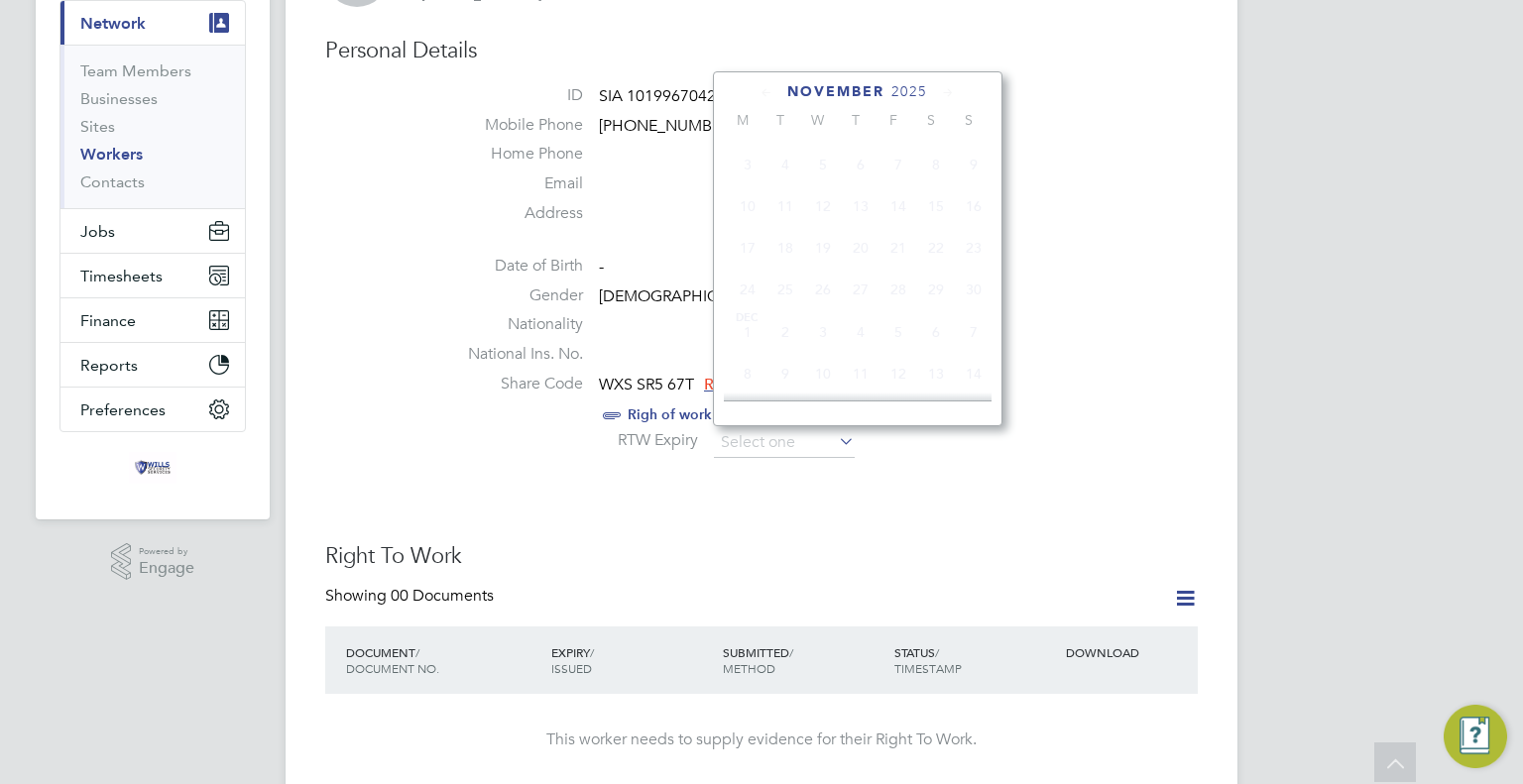 scroll, scrollTop: 530, scrollLeft: 0, axis: vertical 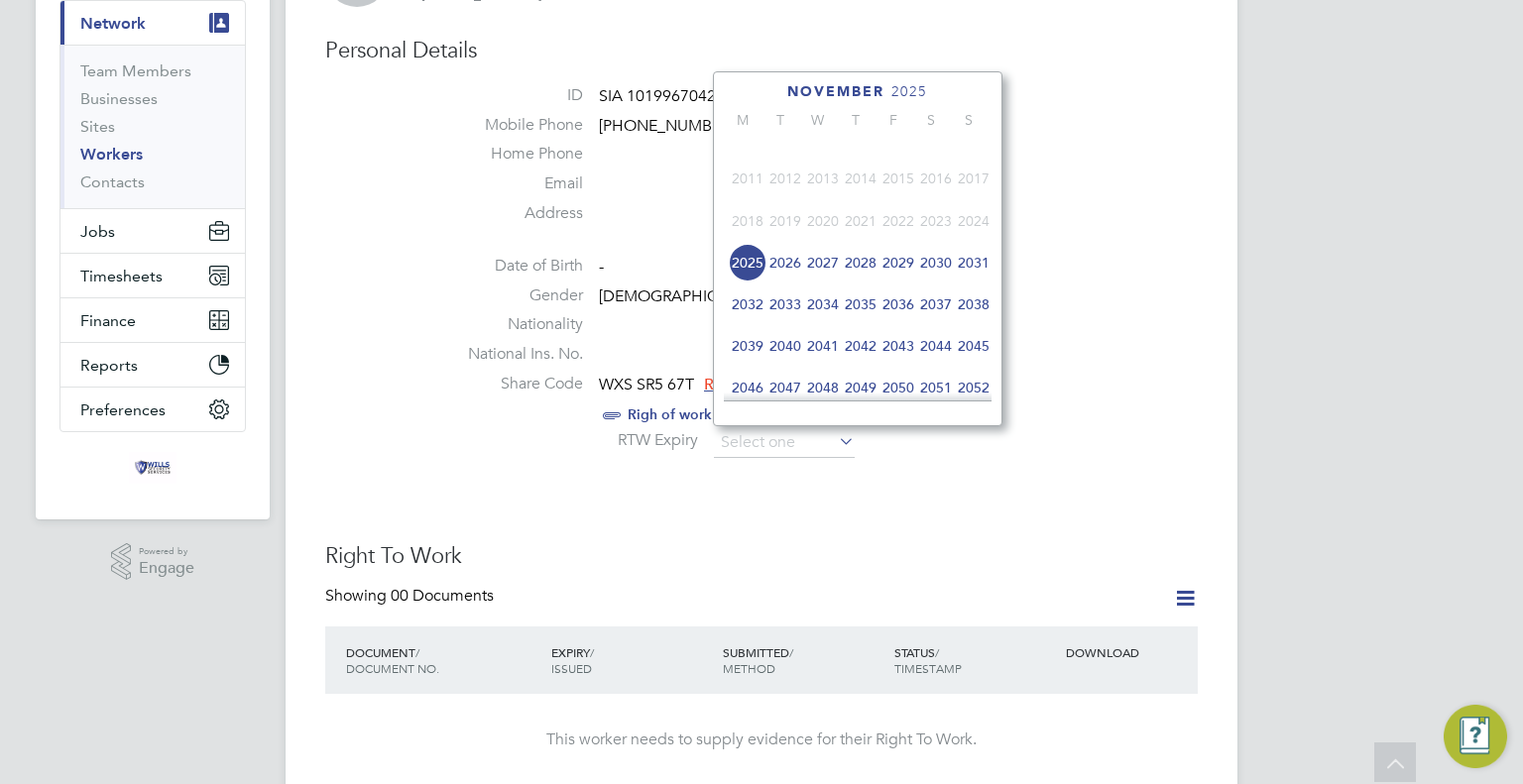 click on "2027" 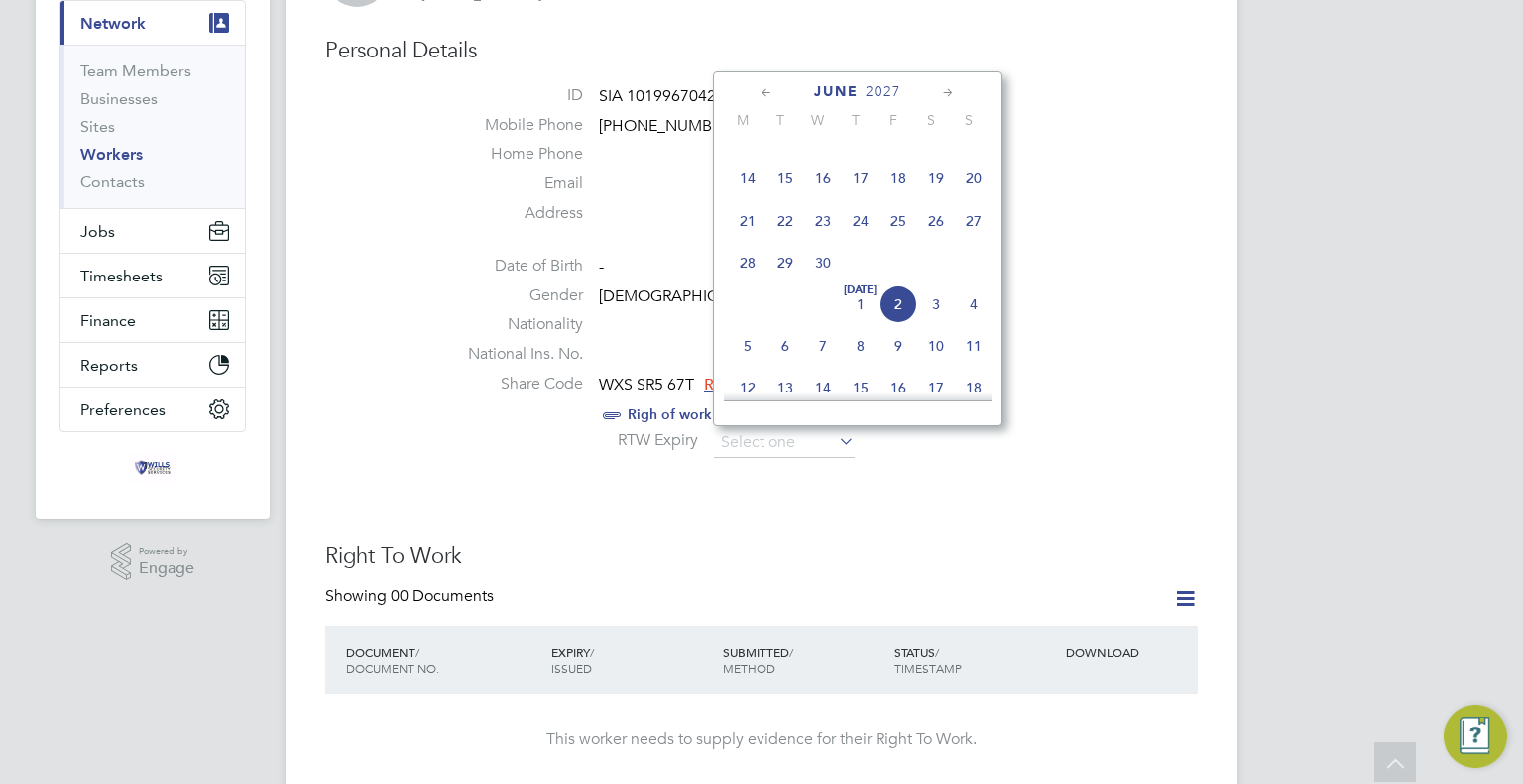 click 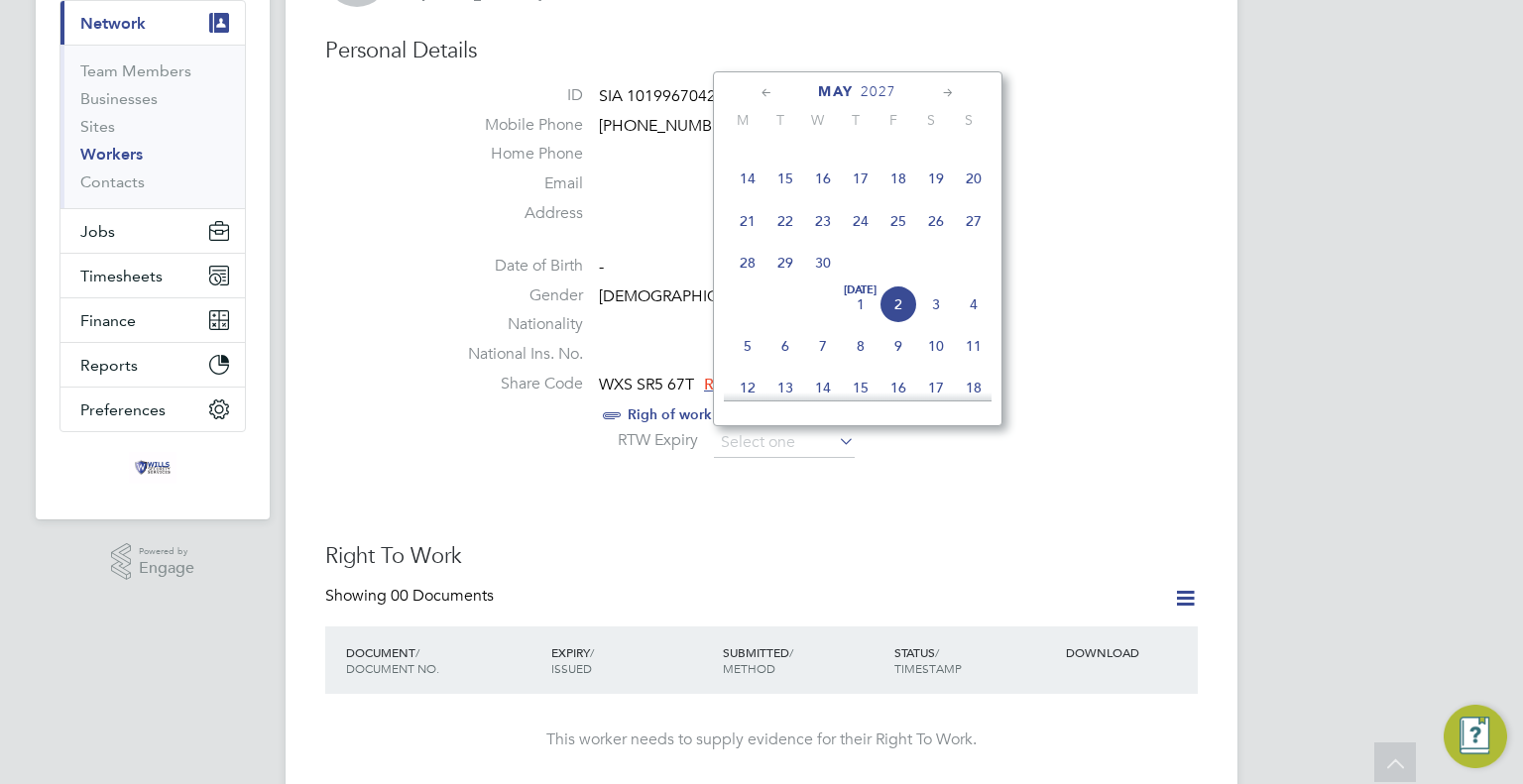scroll, scrollTop: 214, scrollLeft: 0, axis: vertical 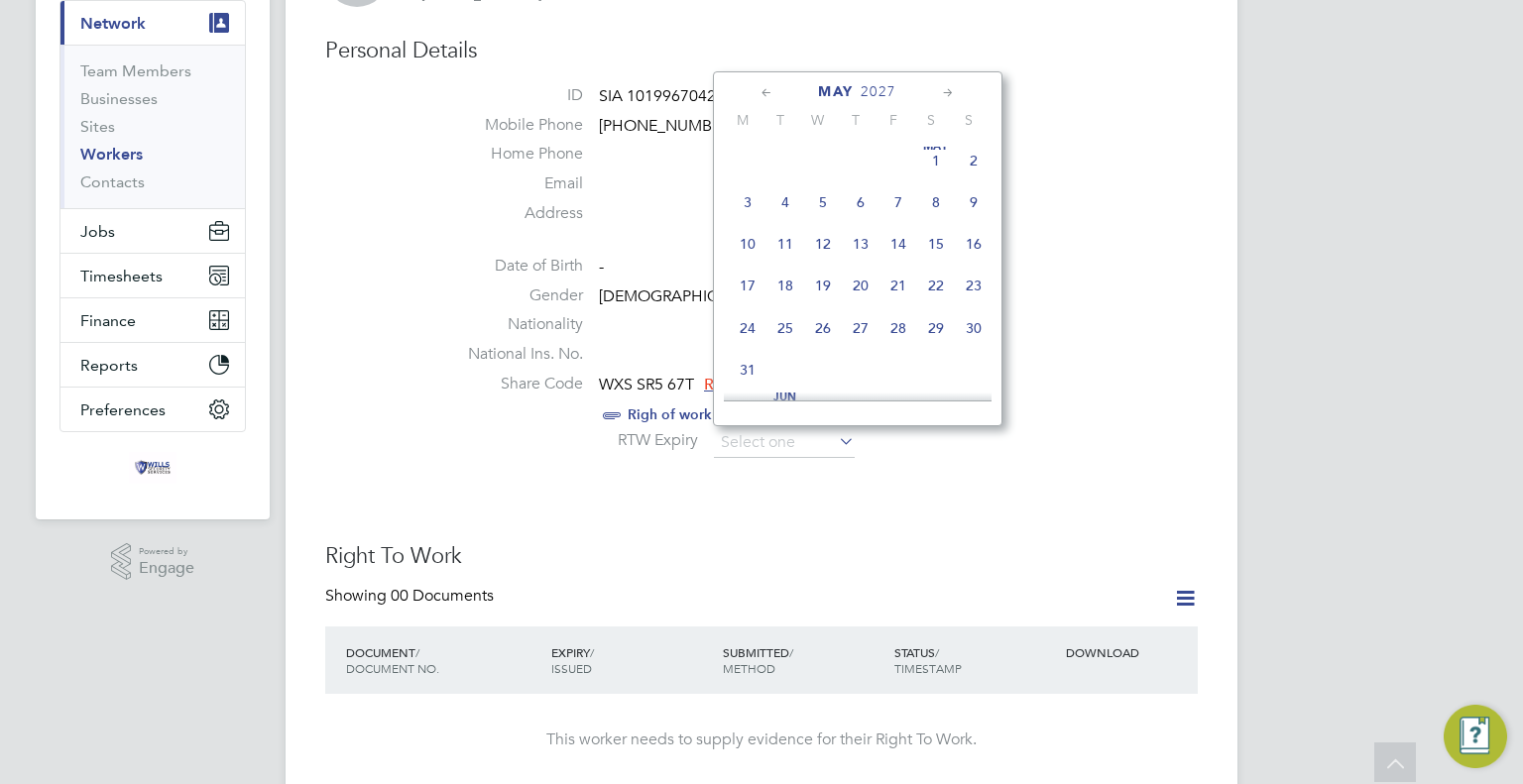 click 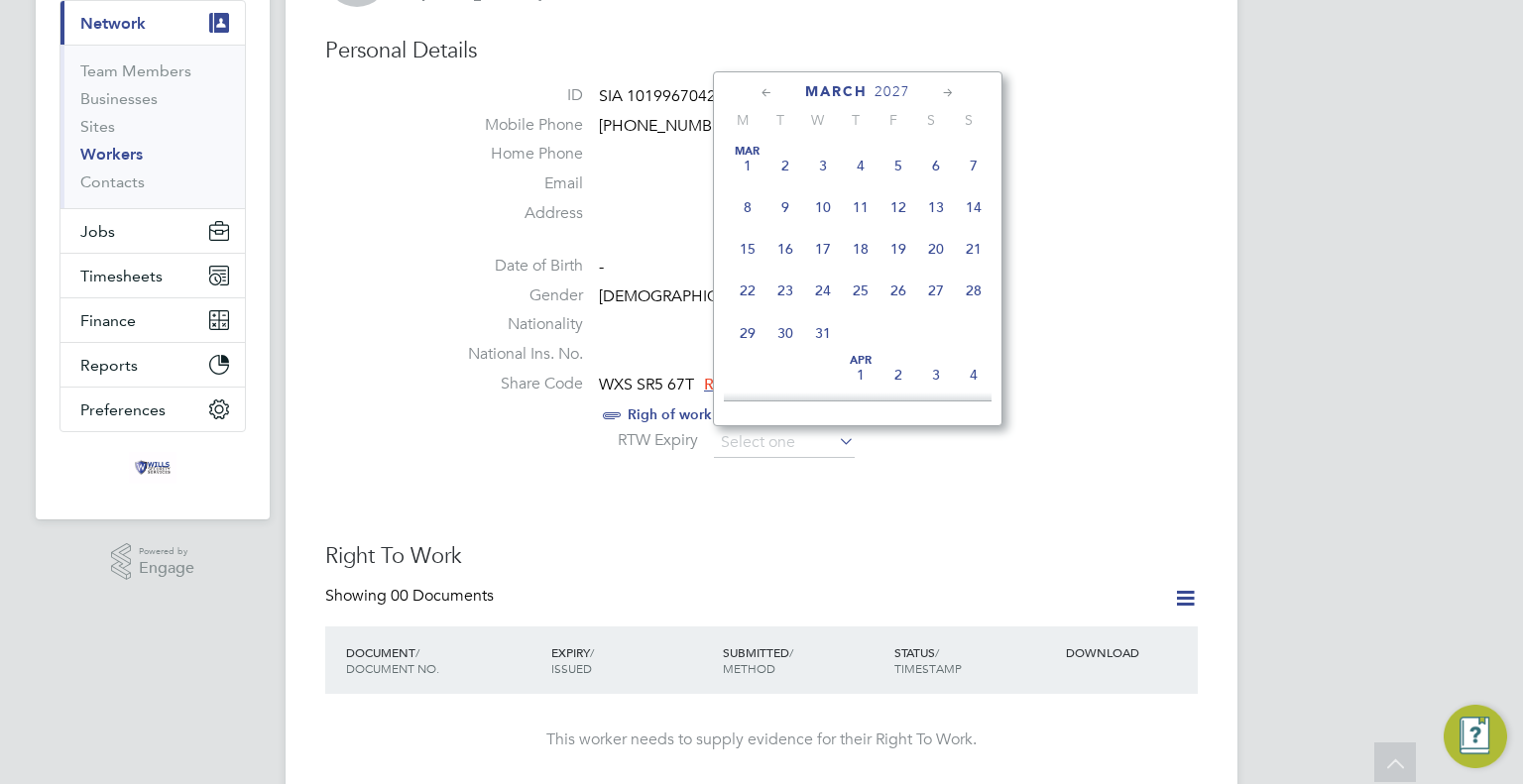 click 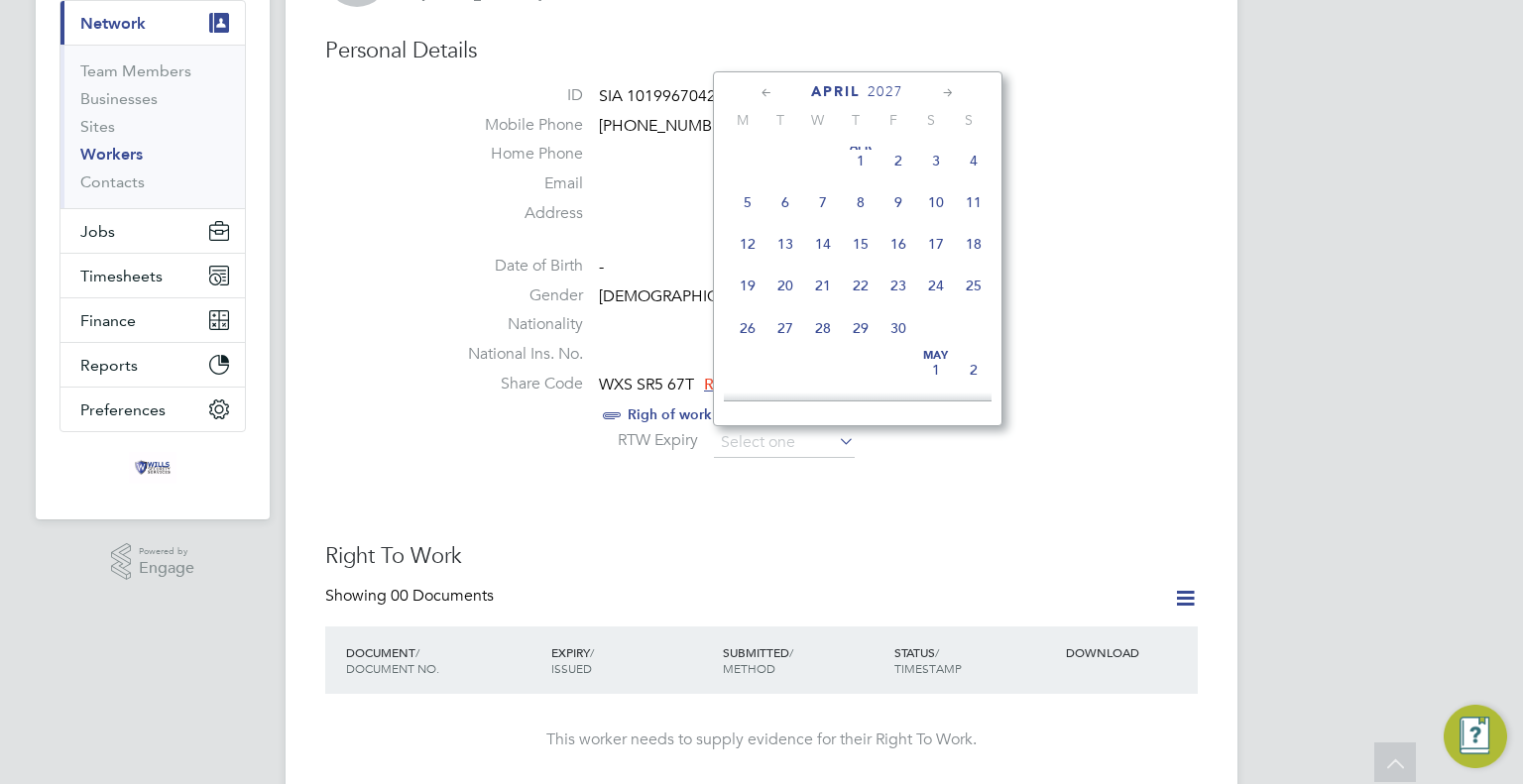 click on "18" 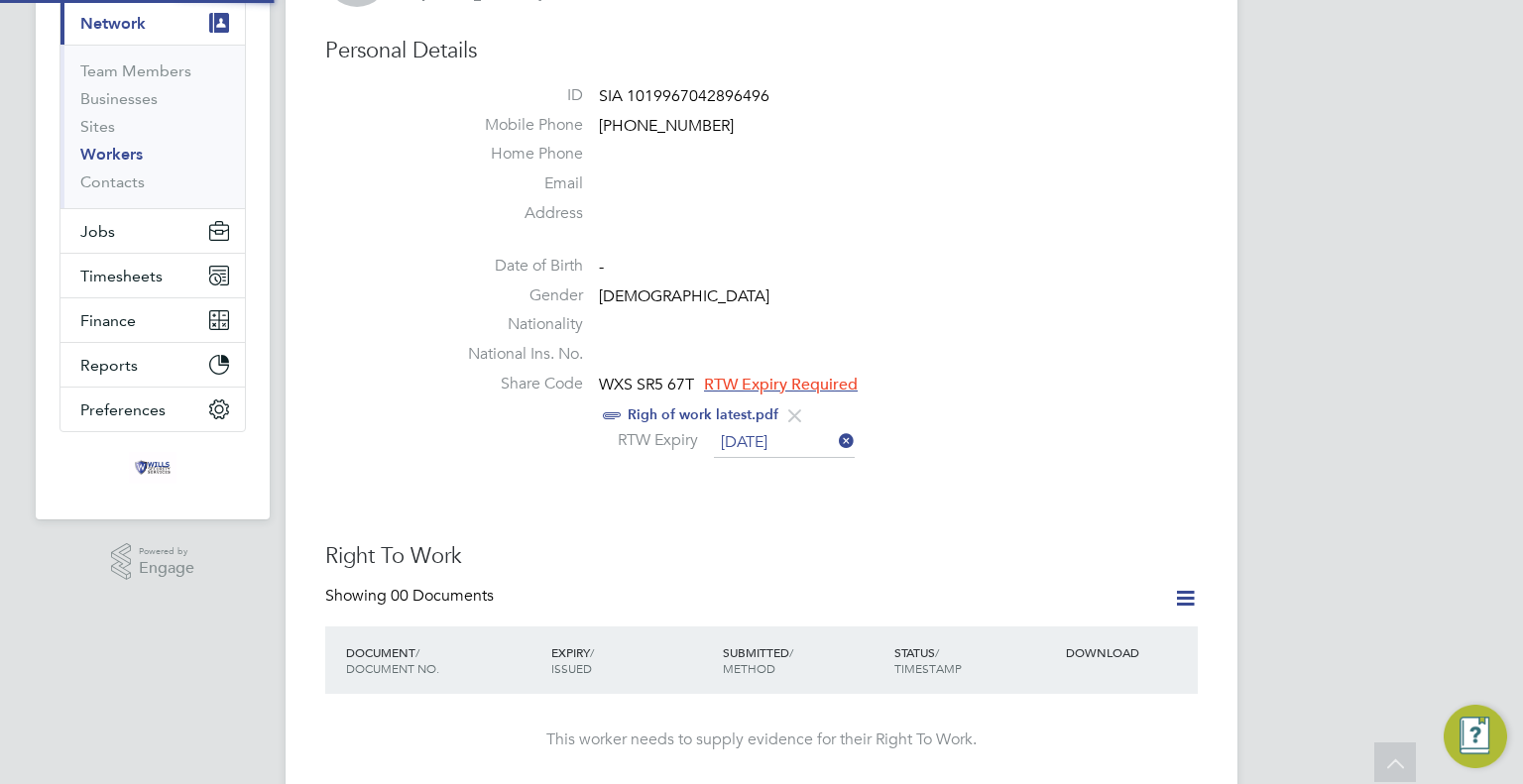 scroll, scrollTop: 10, scrollLeft: 11, axis: both 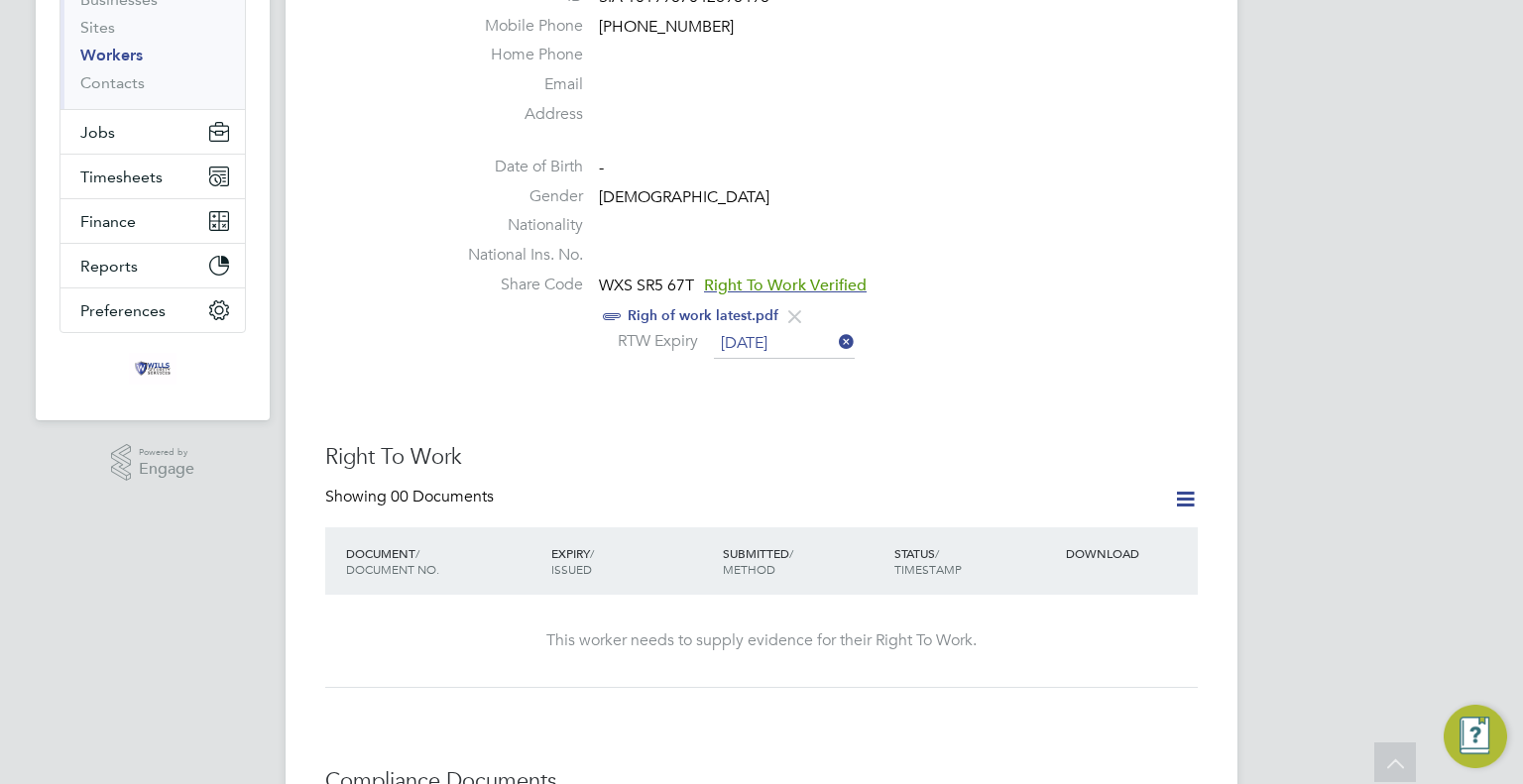 click on "Unfollow AS Atif Sarwar     m:  +447471176156   Personal Details ID     SIA 1019967042896496 Mobile Phone   +447471176156 Home Phone   Email   Address Date of Birth   - Gender   Male Nationality   National Ins. No.   Share Code   WXS SR5 67T Right To Work Verified     Righ of work latest.pdf     RTW Expiry   18 Apr 2027 Right To Work Showing   00 Documents DOCUMENT  / DOCUMENT NO. EXPIRY  / ISSUED SUBMITTED  / METHOD STATUS  / TIMESTAMP DOWNLOAD This worker needs to supply evidence for their Right To Work. Compliance Documents Showing   02 Documents DOCUMENT  / DOC. SETTINGS EXPIRY  / ISSUED SUBMITTED  / METHOD STATUS  / TIMESTAMP ACCESS SIA License 13 Dec 2026 15 Dec 2024  15 Dec 2024, 11:49 Manual by Wills Admin.  Verified 15 Dec 2024, 11:49 by Wills Admin. Internal Team, Workers & End Hirers  BS7858 Certificate n/a 16 Dec 2024  16 Dec 2024, 09:40 Manual by Wills Admin.  Verified 16 Dec 2024, 09:40 by Wills Admin. Internal Team, Workers & End Hirers   Create New Document Engagement Type Engagement Type -" 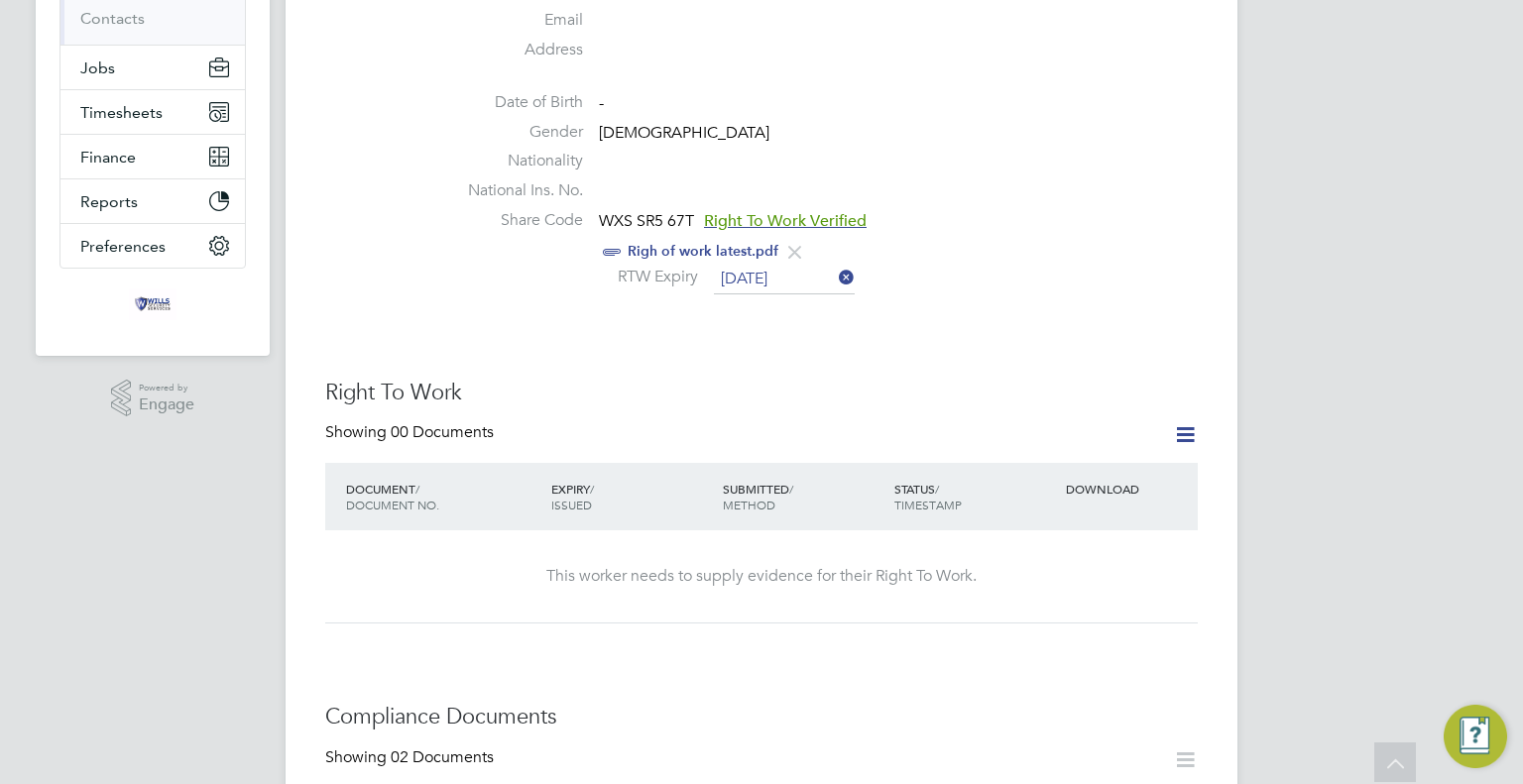 scroll, scrollTop: 389, scrollLeft: 0, axis: vertical 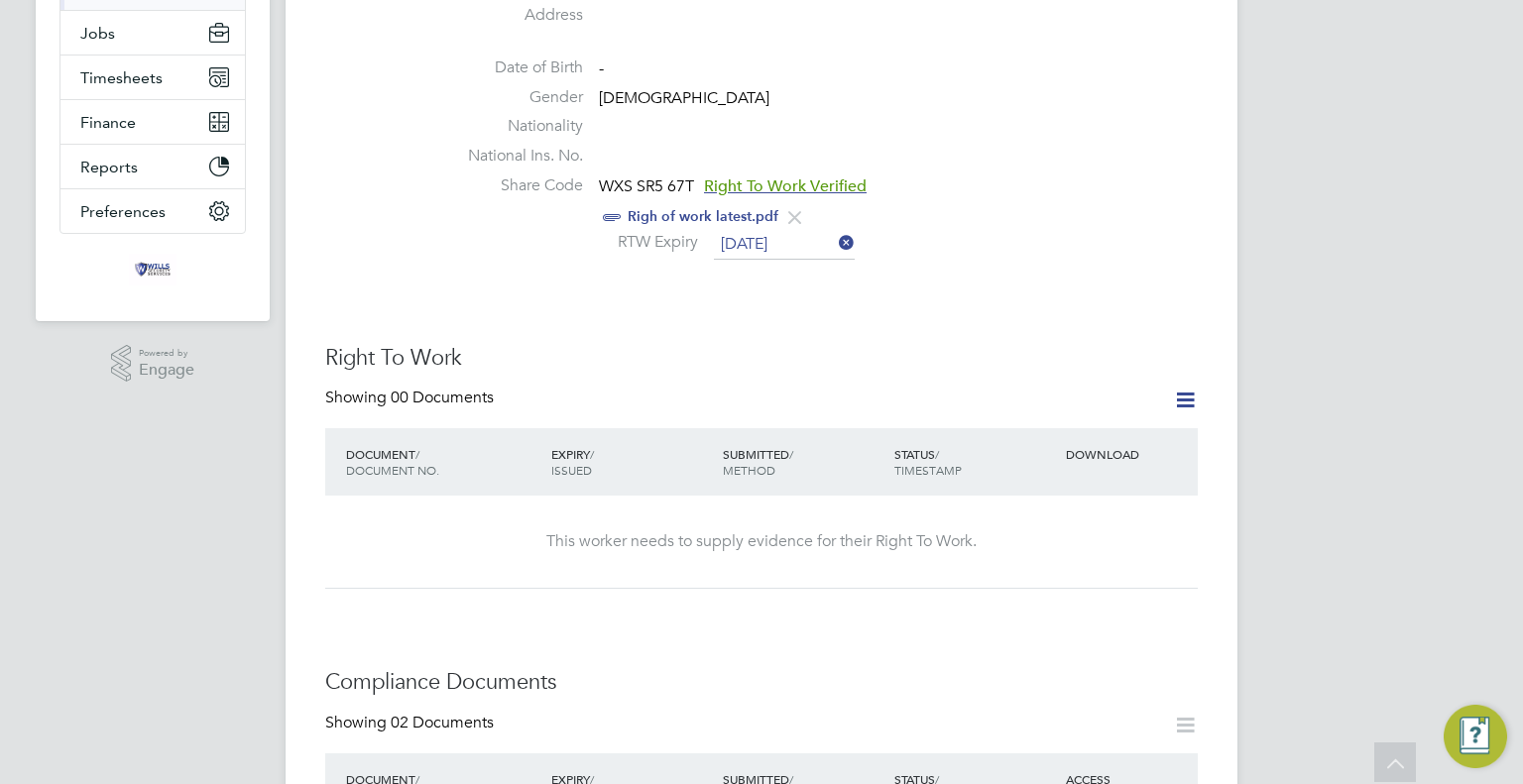click 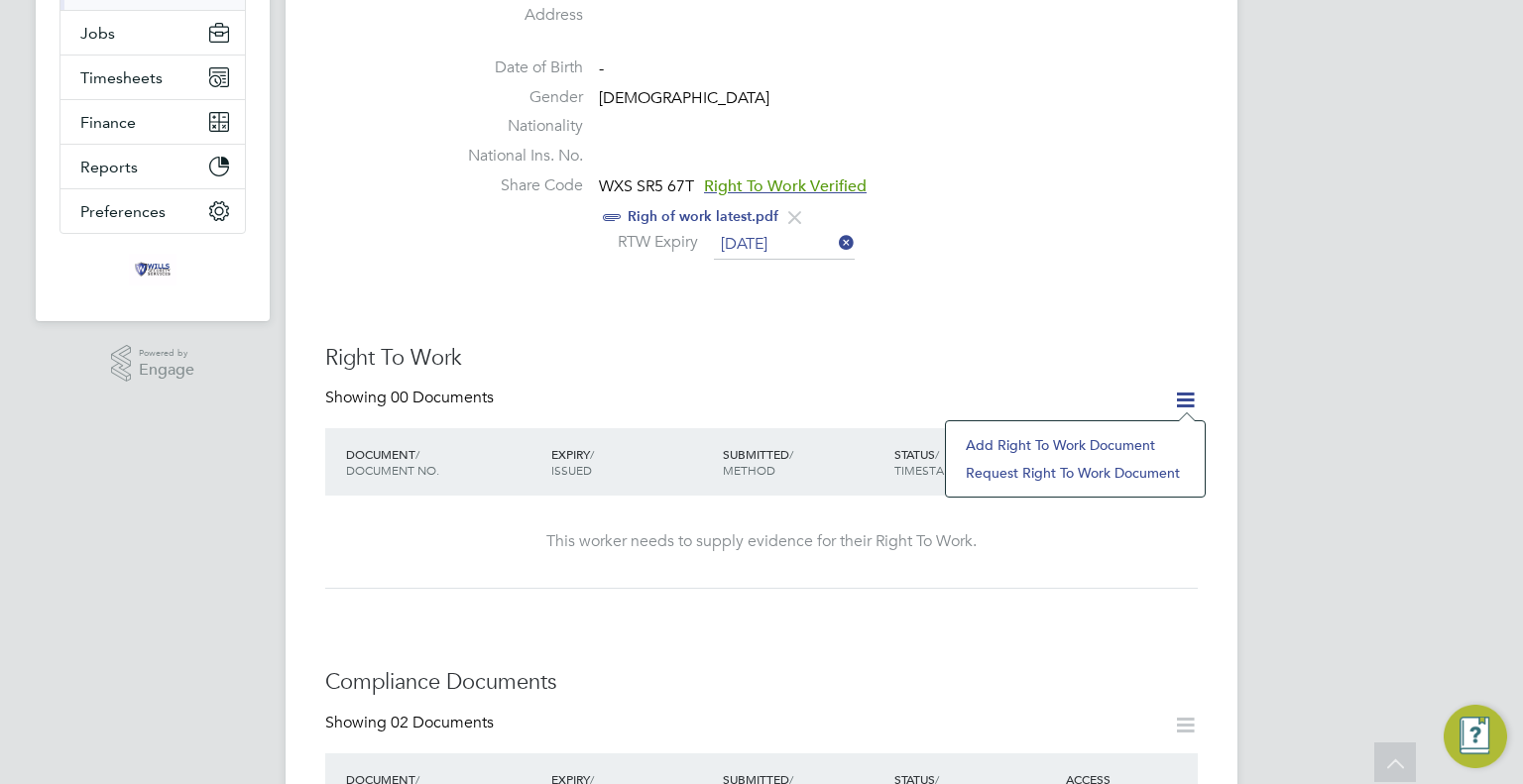 click on "Add Right To Work Document" 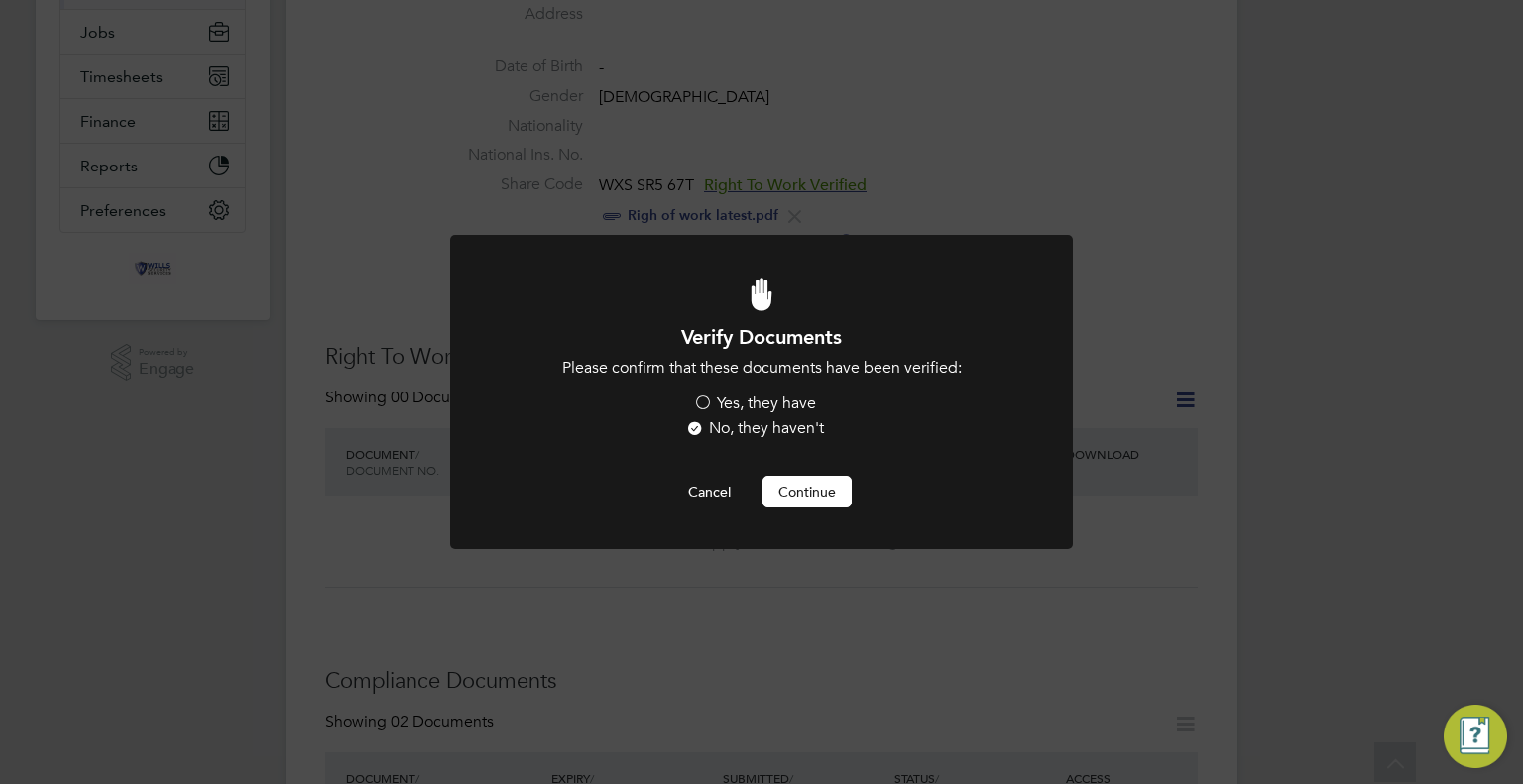 scroll, scrollTop: 0, scrollLeft: 0, axis: both 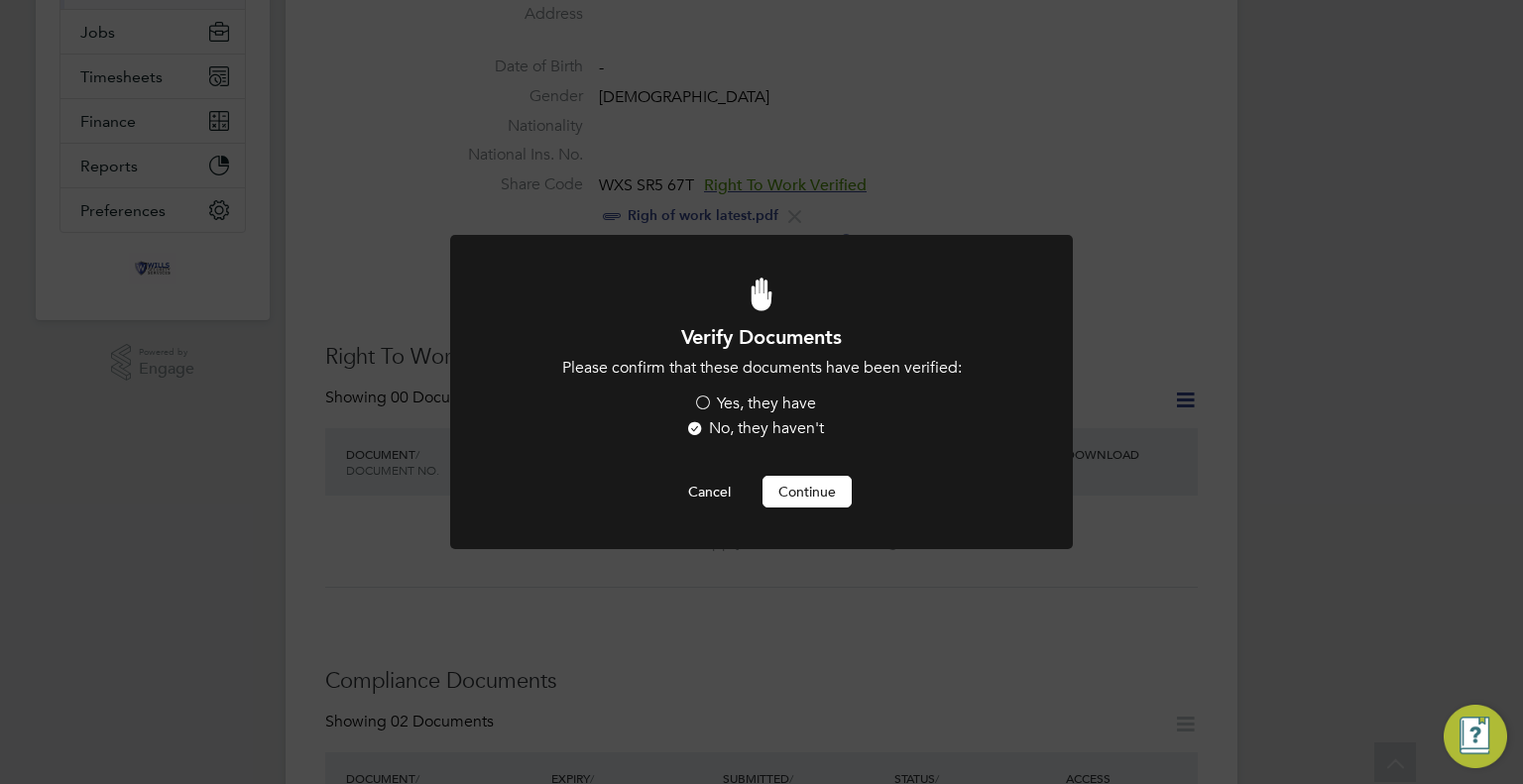 click on "Yes, they have" at bounding box center [755, 403] 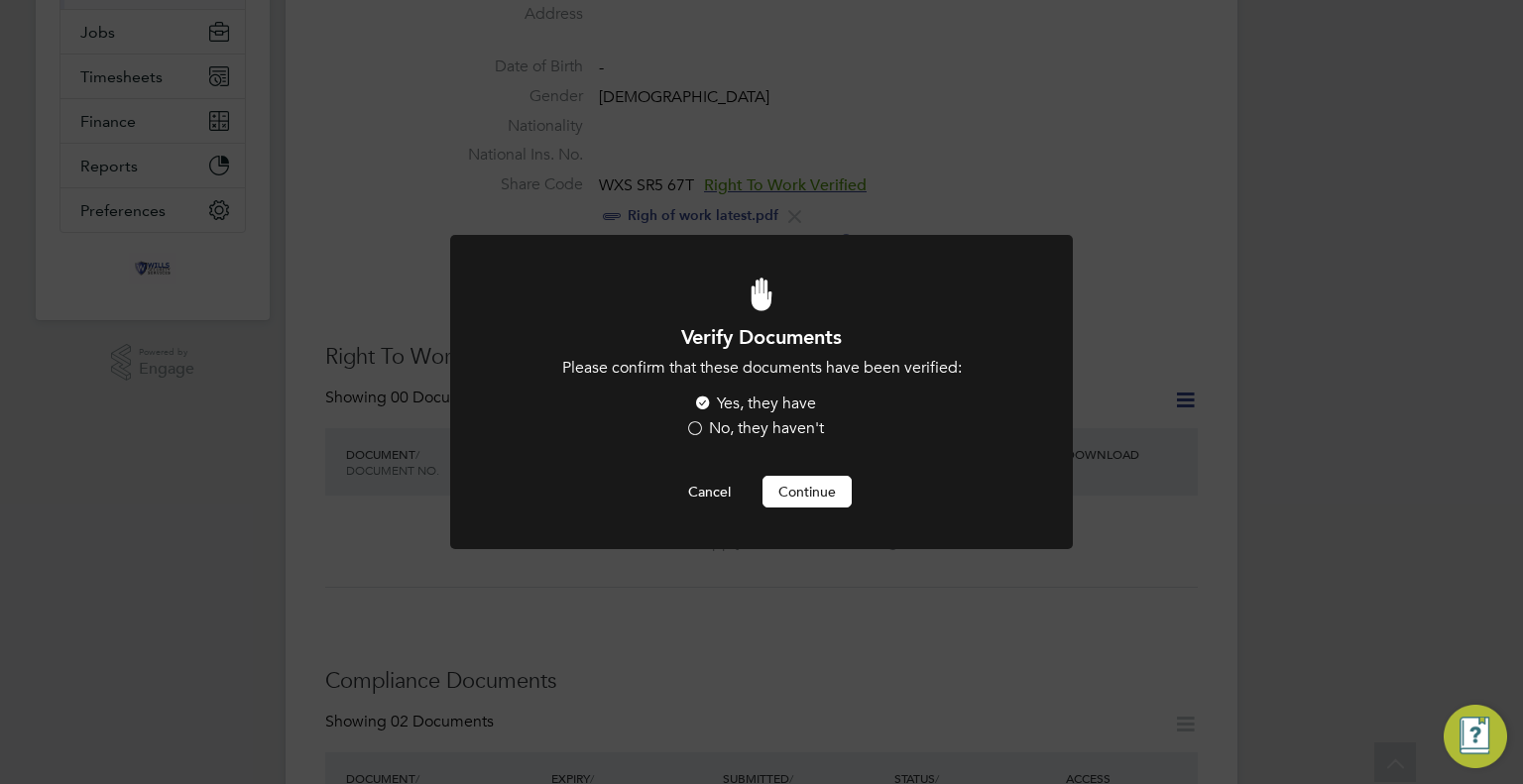 click on "Continue" at bounding box center (807, 492) 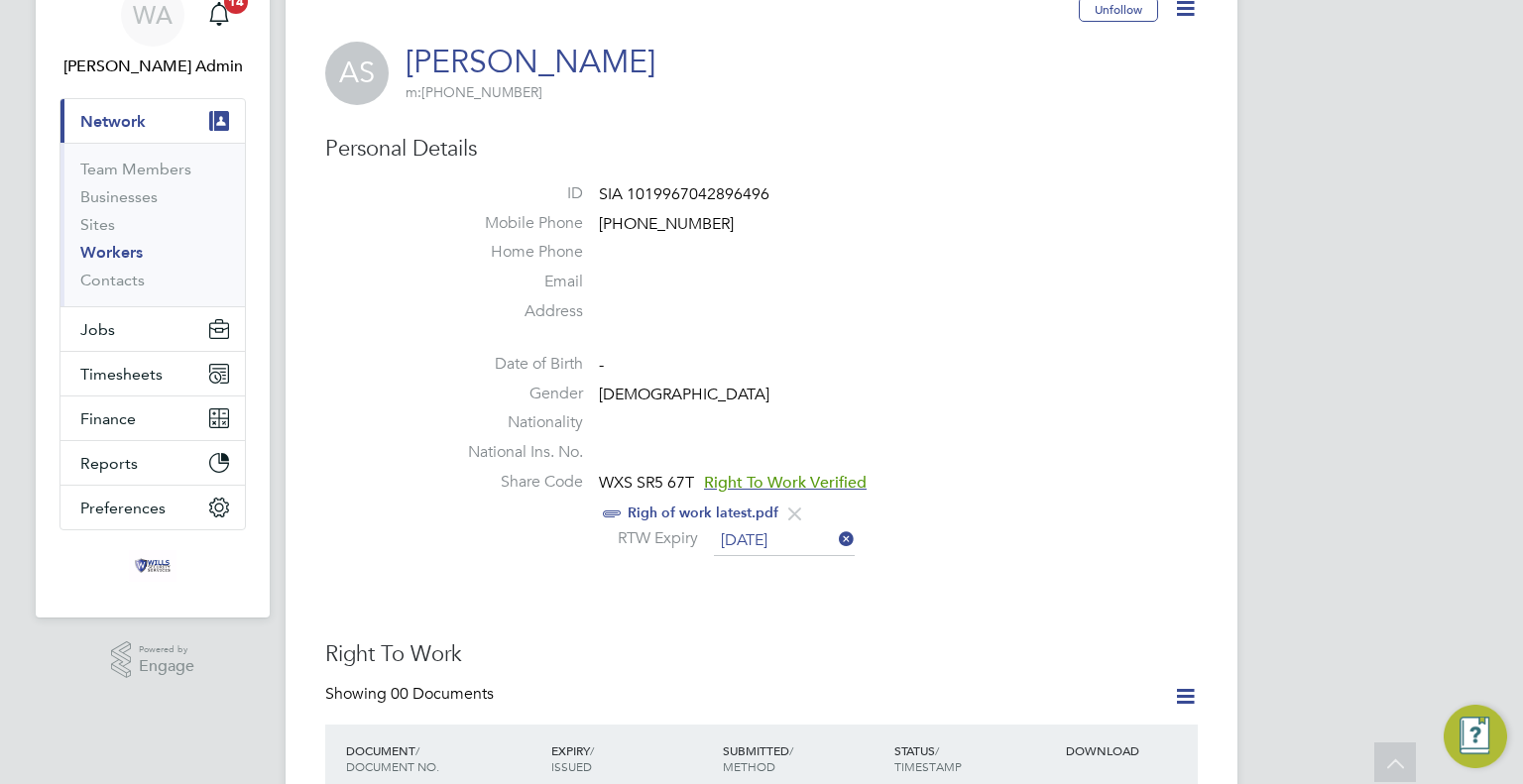 scroll, scrollTop: 0, scrollLeft: 0, axis: both 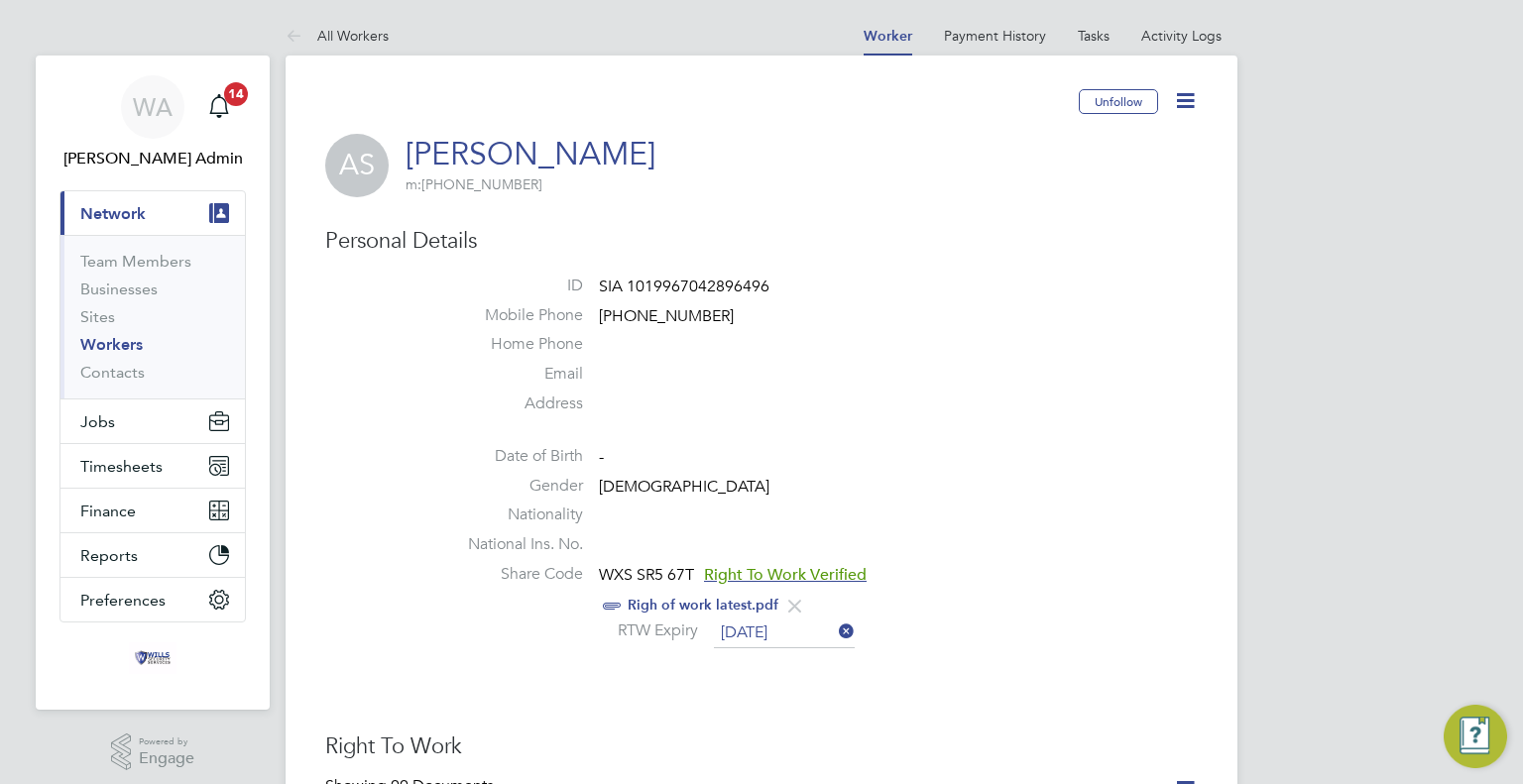 click on "Home Phone" 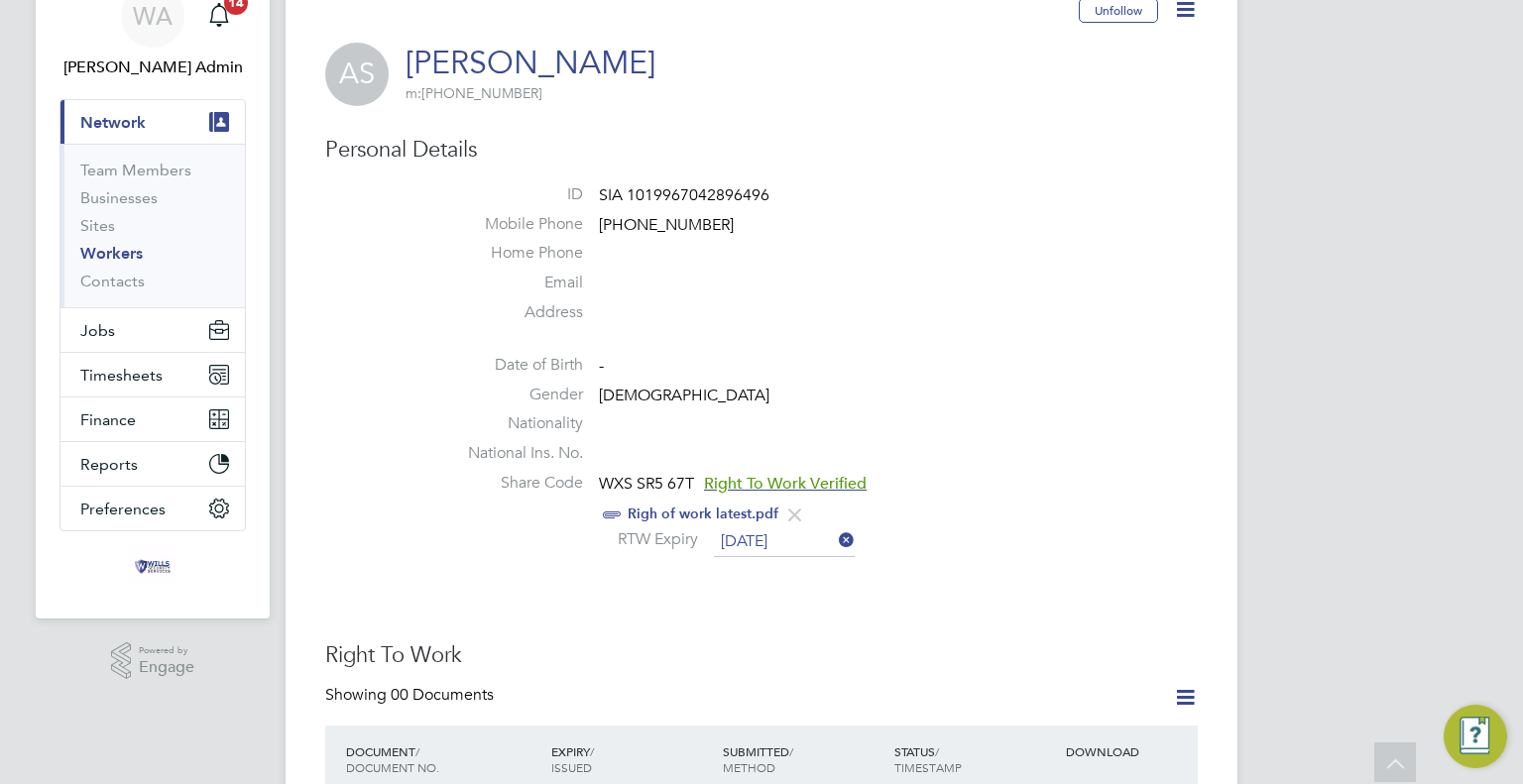 scroll, scrollTop: 0, scrollLeft: 0, axis: both 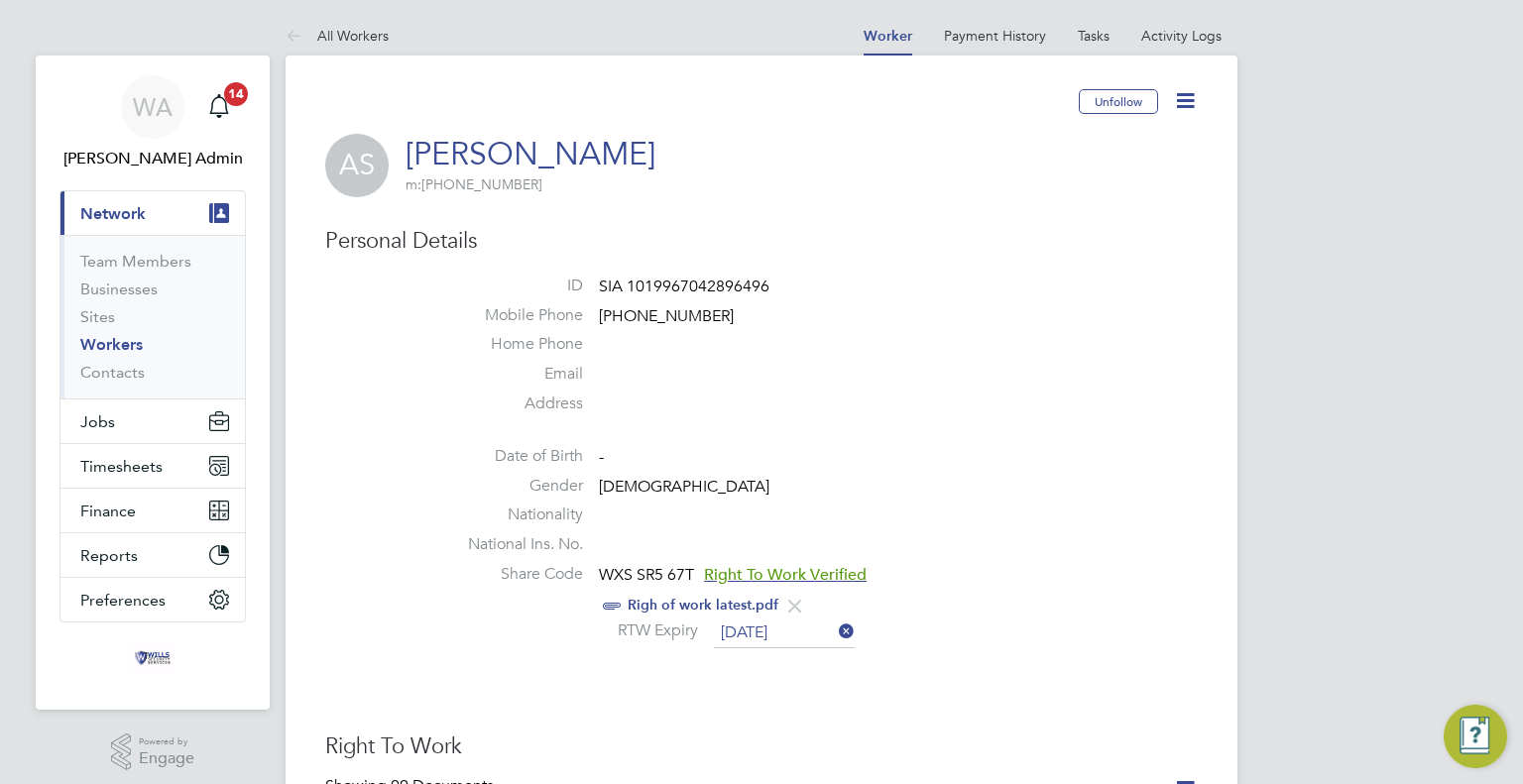 click 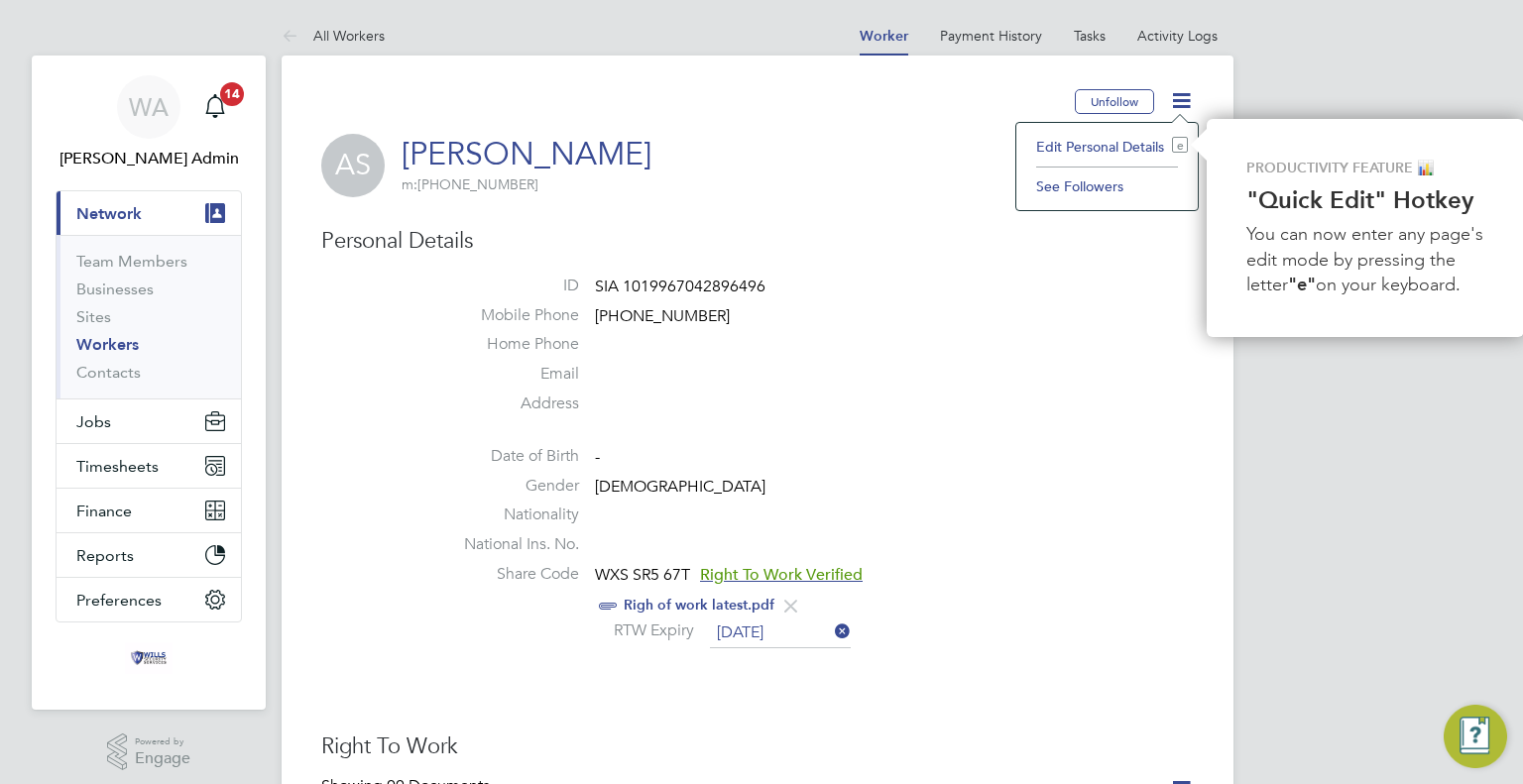 click on "Edit Personal Details e" 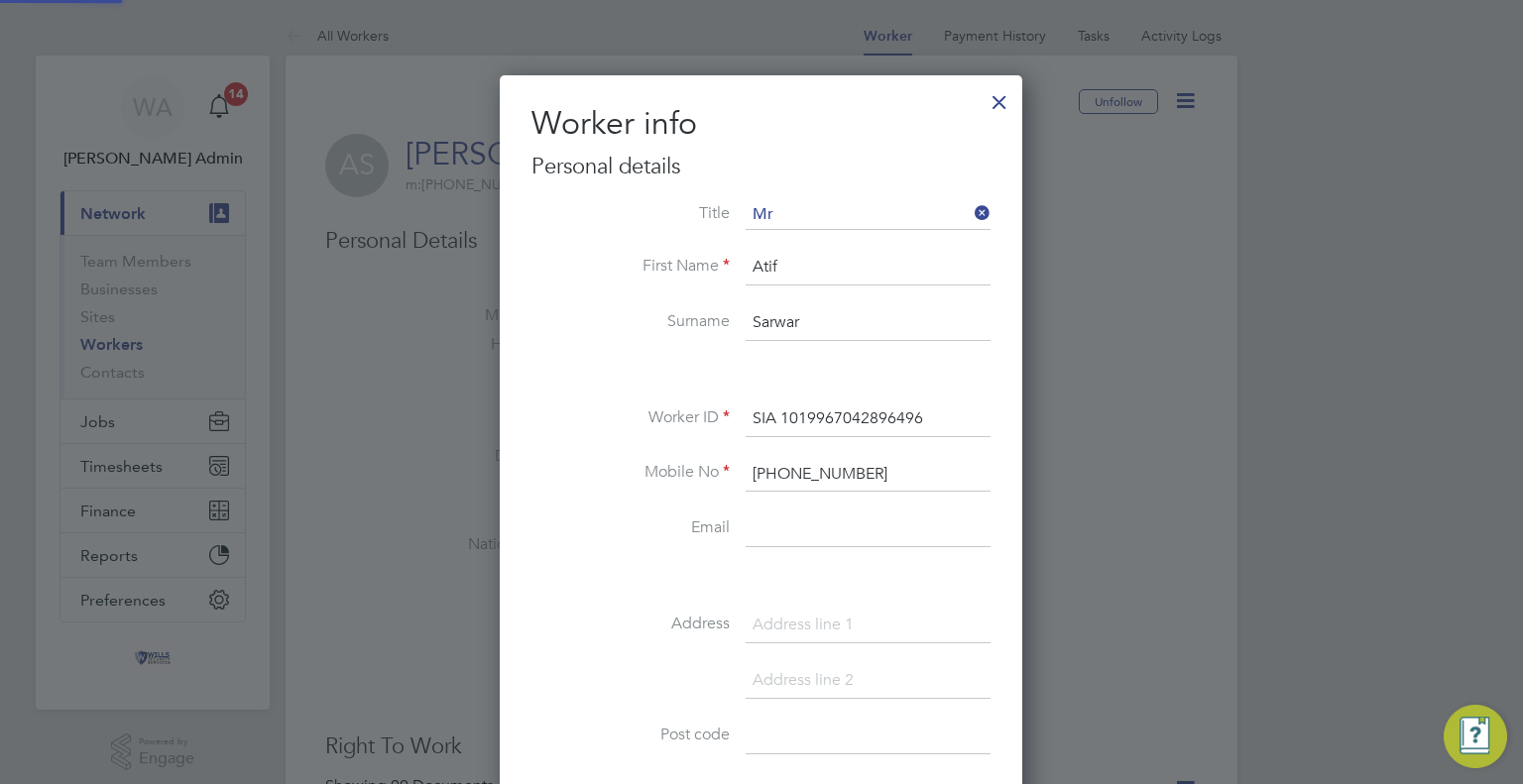 scroll, scrollTop: 0, scrollLeft: 0, axis: both 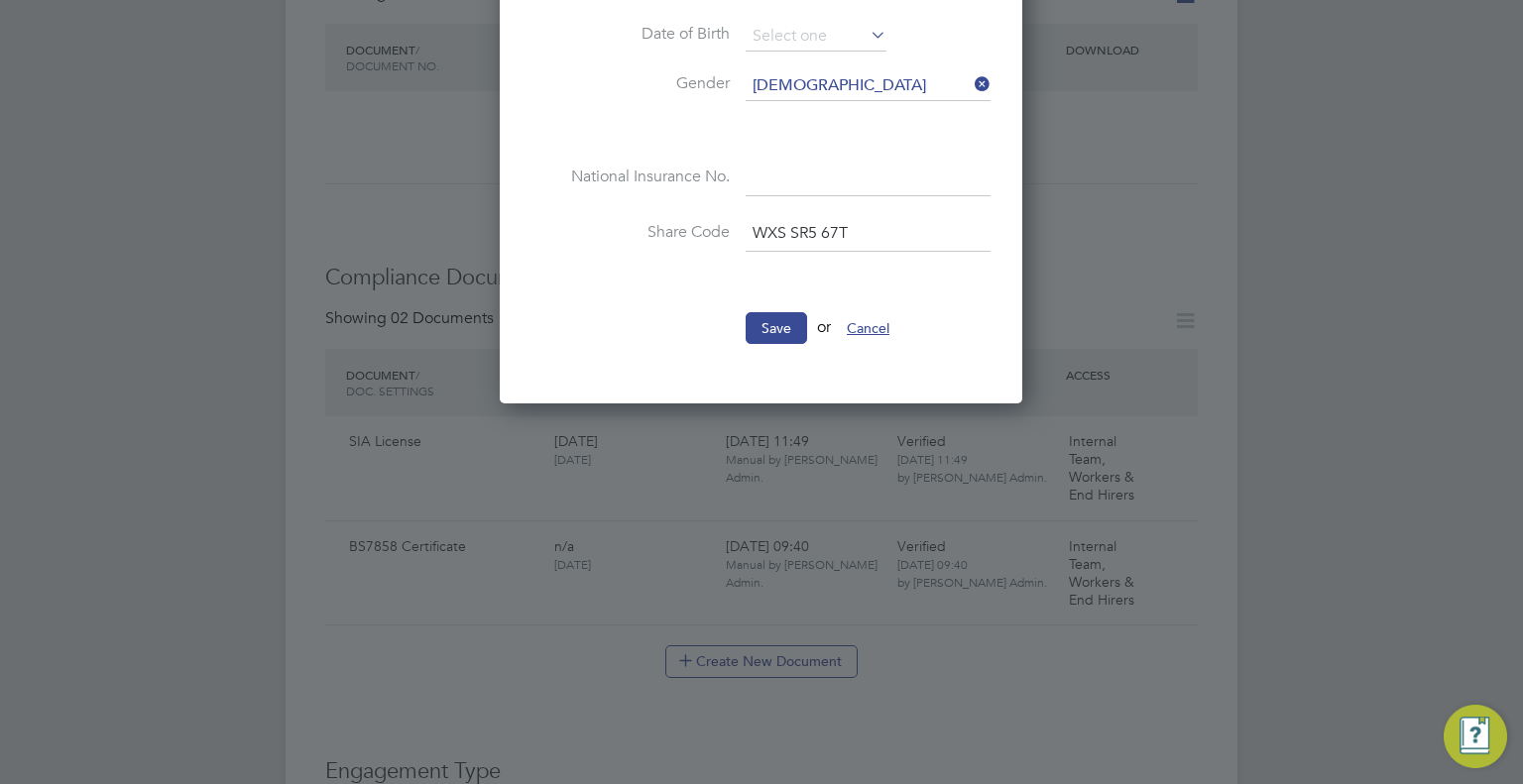 click on "Cancel" at bounding box center [868, 328] 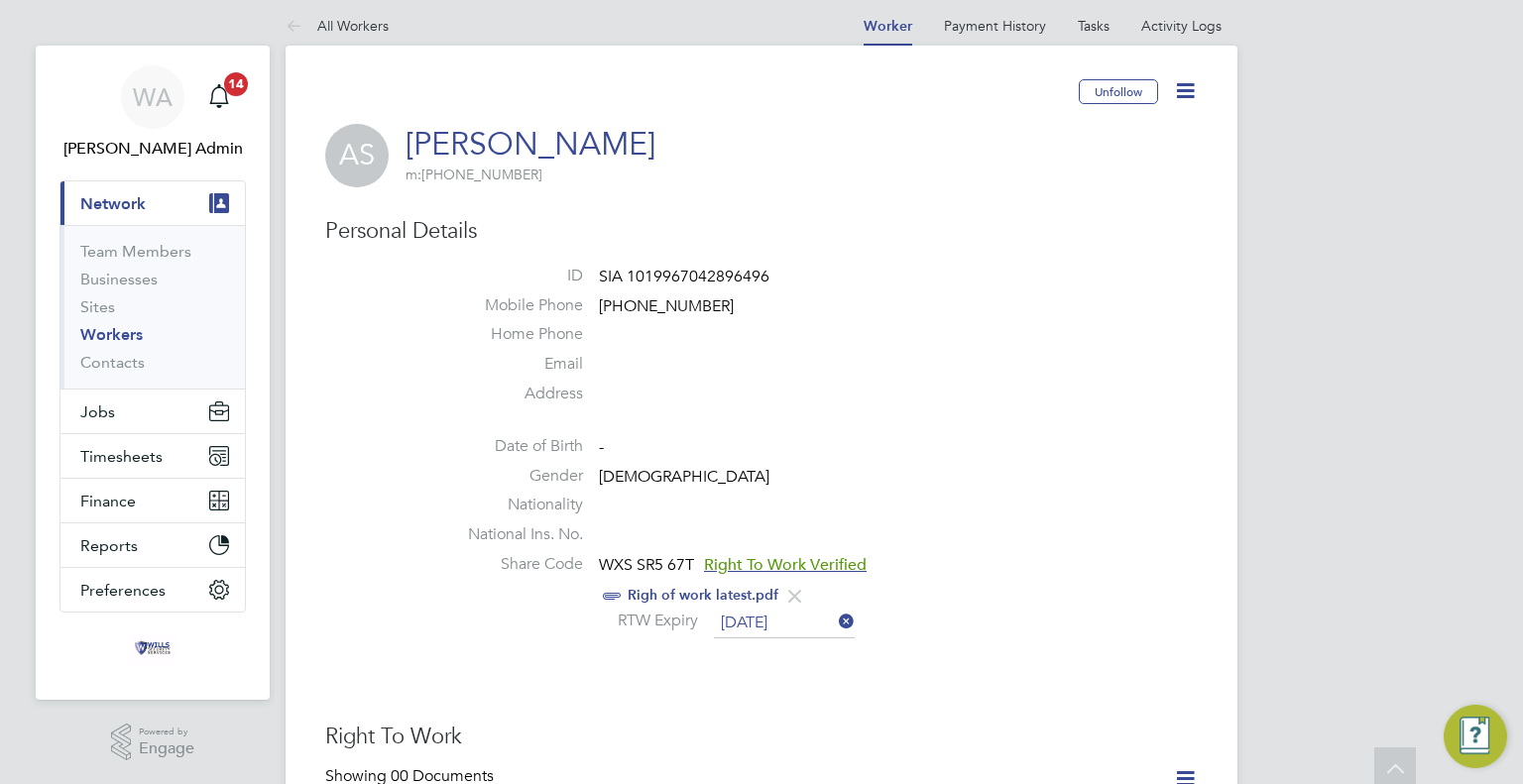 scroll, scrollTop: 0, scrollLeft: 0, axis: both 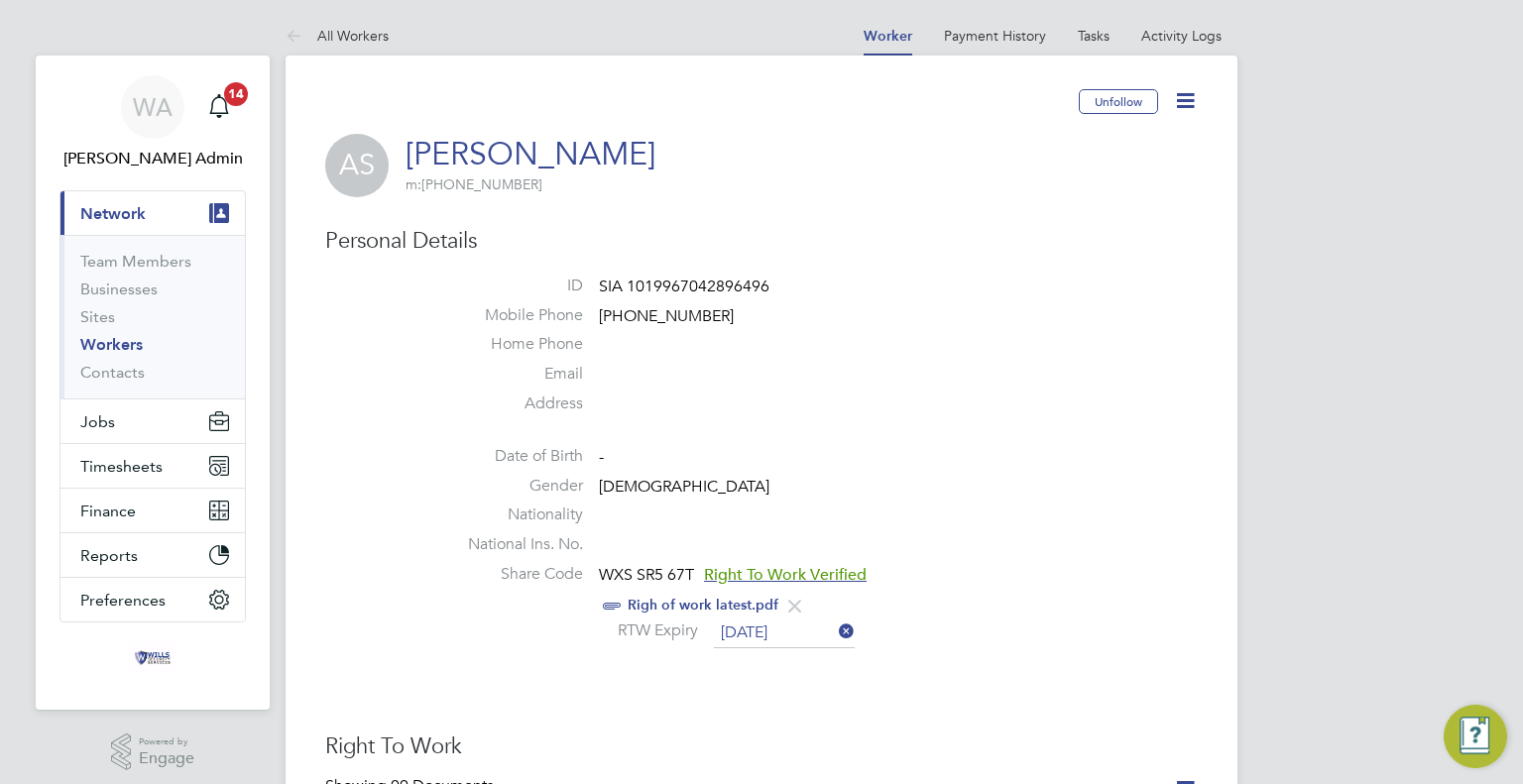 click on "Address" 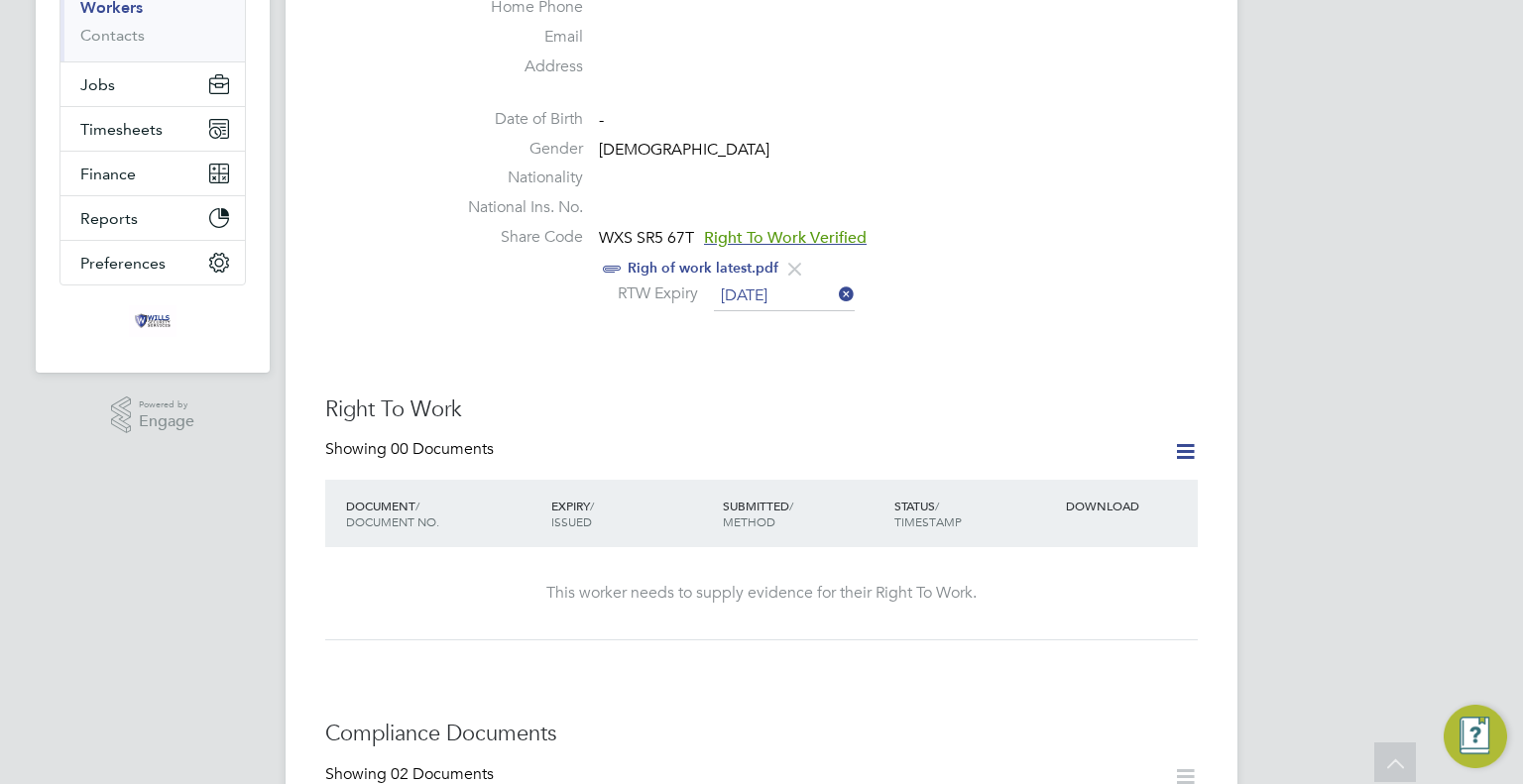 scroll, scrollTop: 297, scrollLeft: 0, axis: vertical 